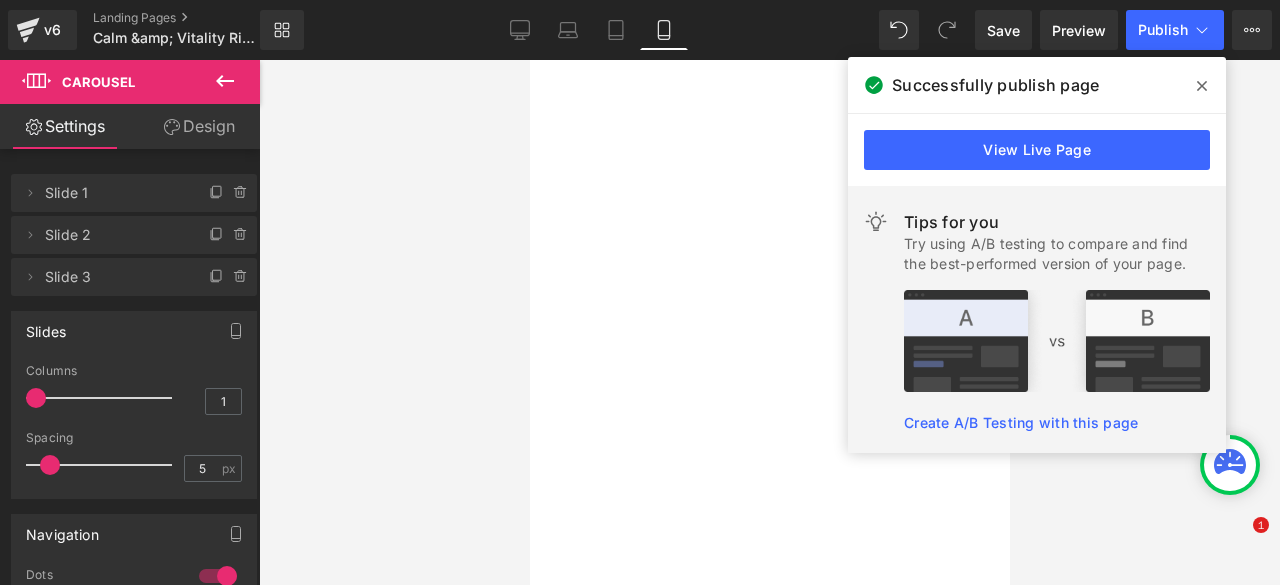 scroll, scrollTop: 0, scrollLeft: 0, axis: both 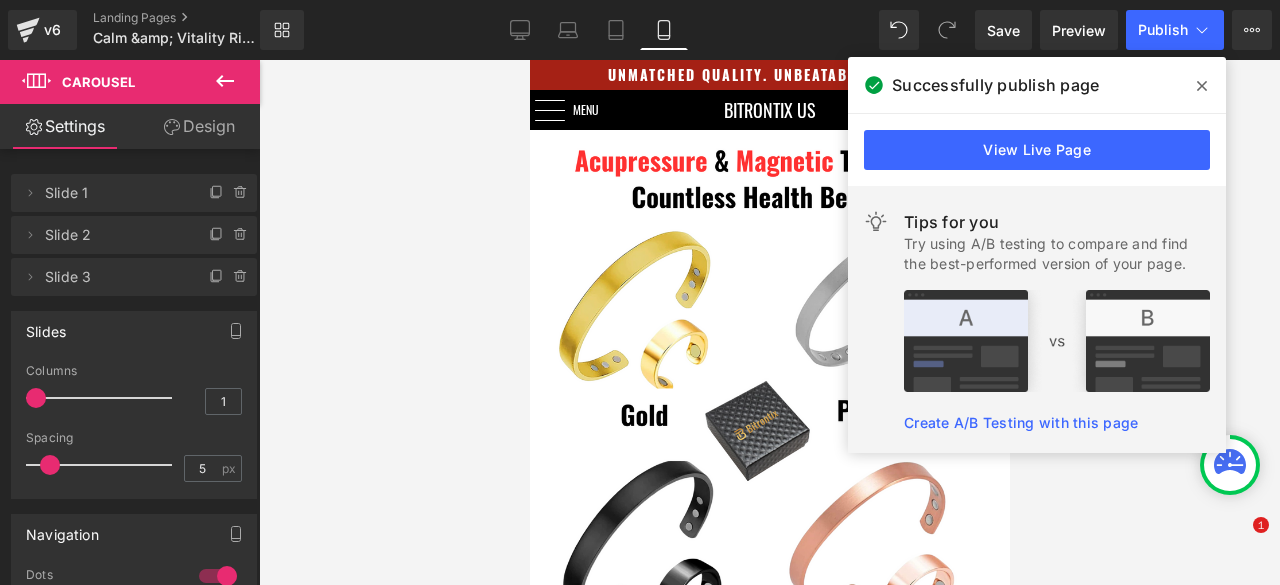 click 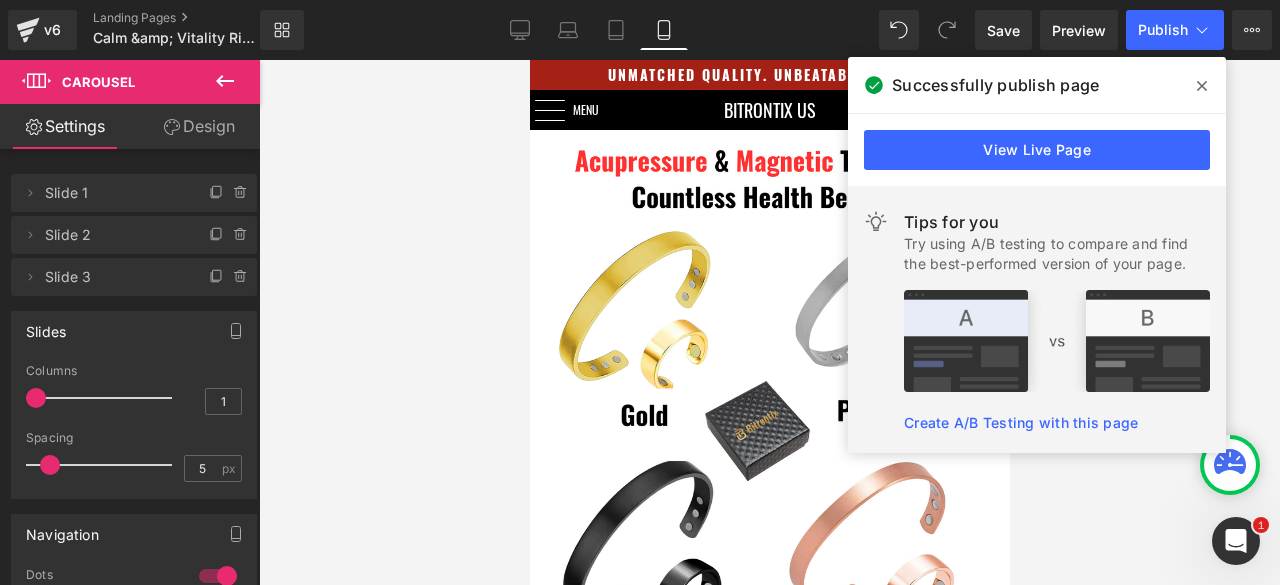 scroll, scrollTop: 400, scrollLeft: 0, axis: vertical 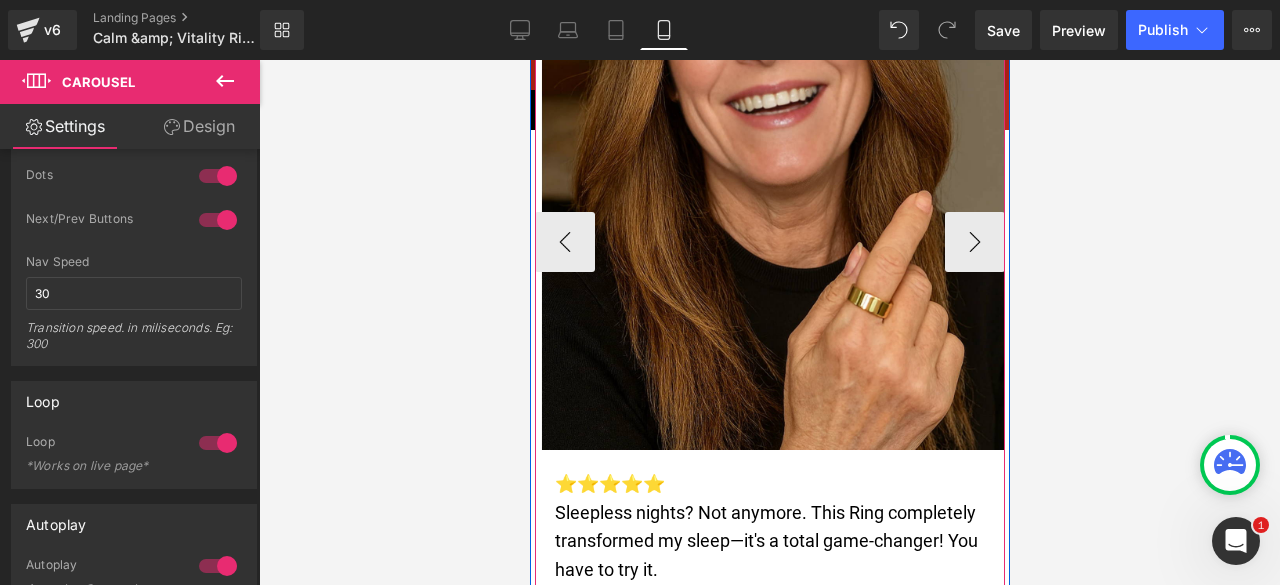 click at bounding box center [769, 626] 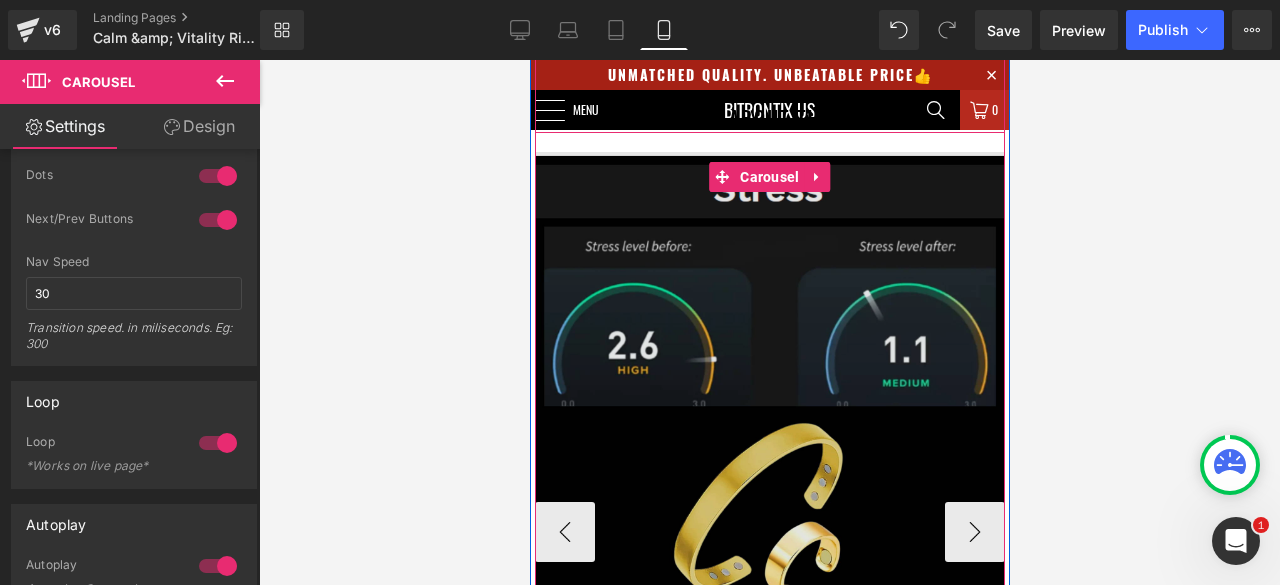 scroll, scrollTop: 8293, scrollLeft: 0, axis: vertical 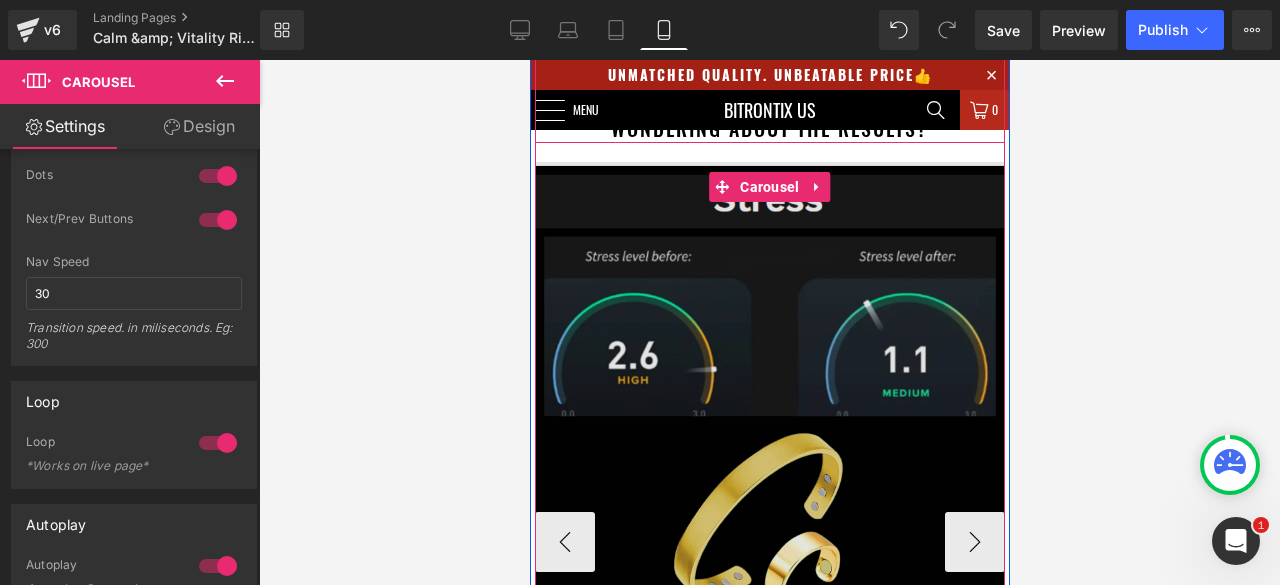 click at bounding box center [769, 397] 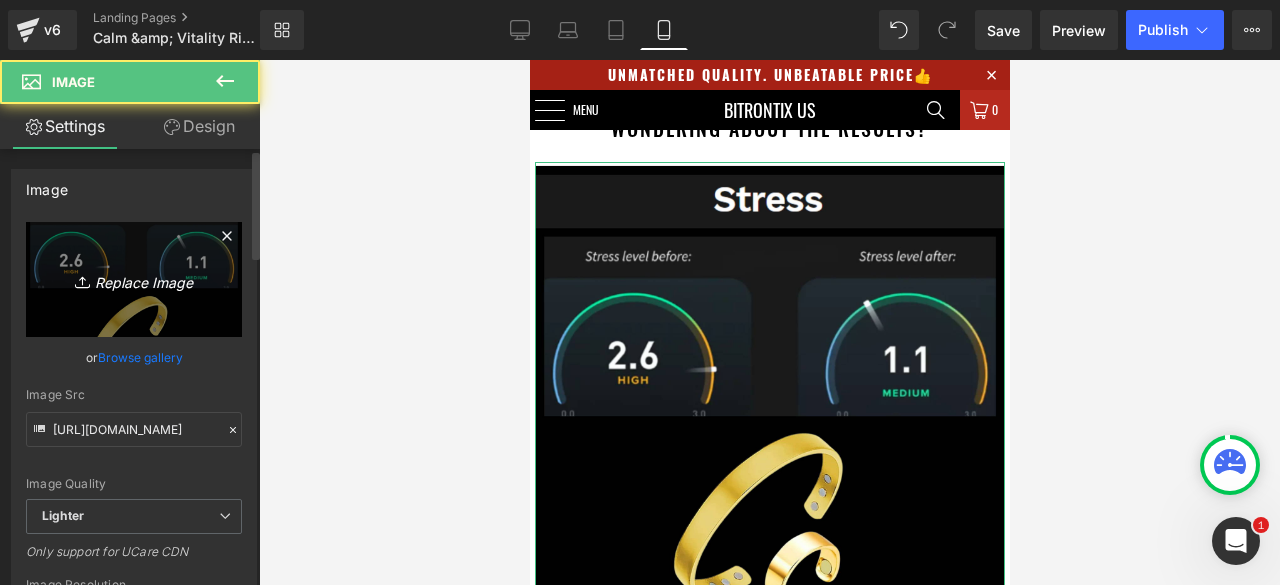 click on "Replace Image" at bounding box center (134, 279) 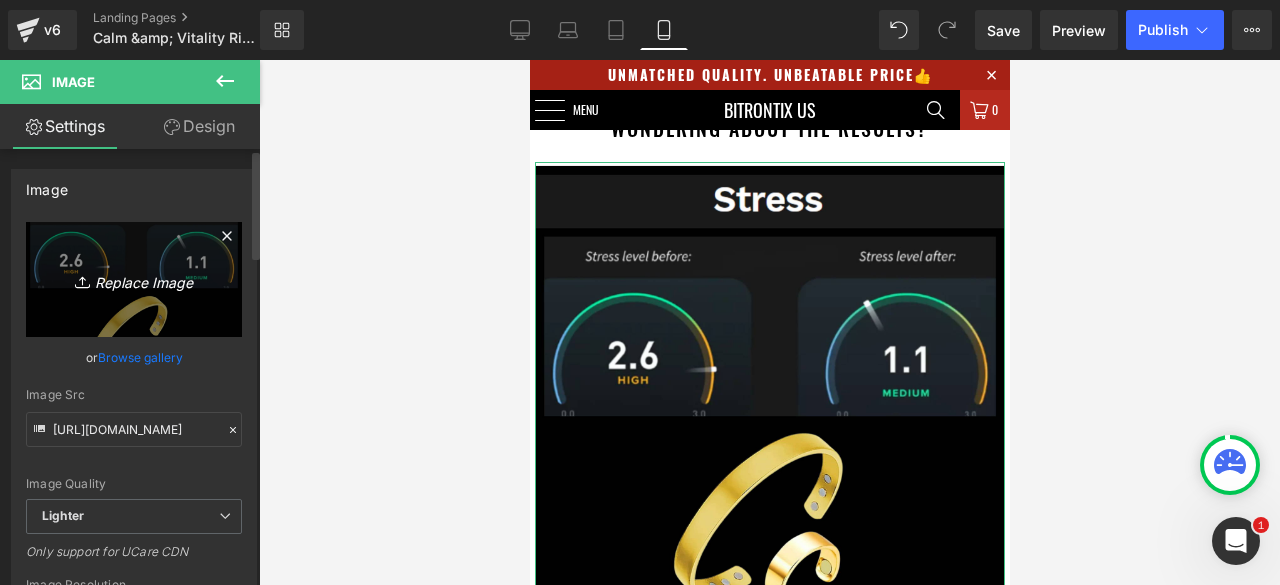 type on "C:\fakepath\Copy of Untitled (8).png" 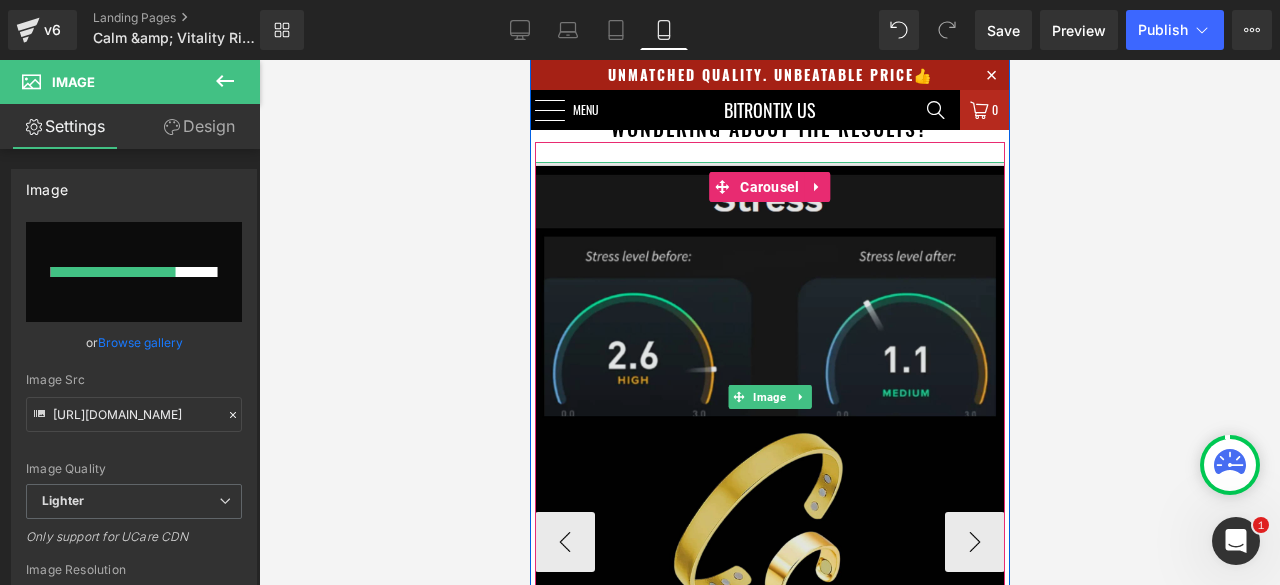 type 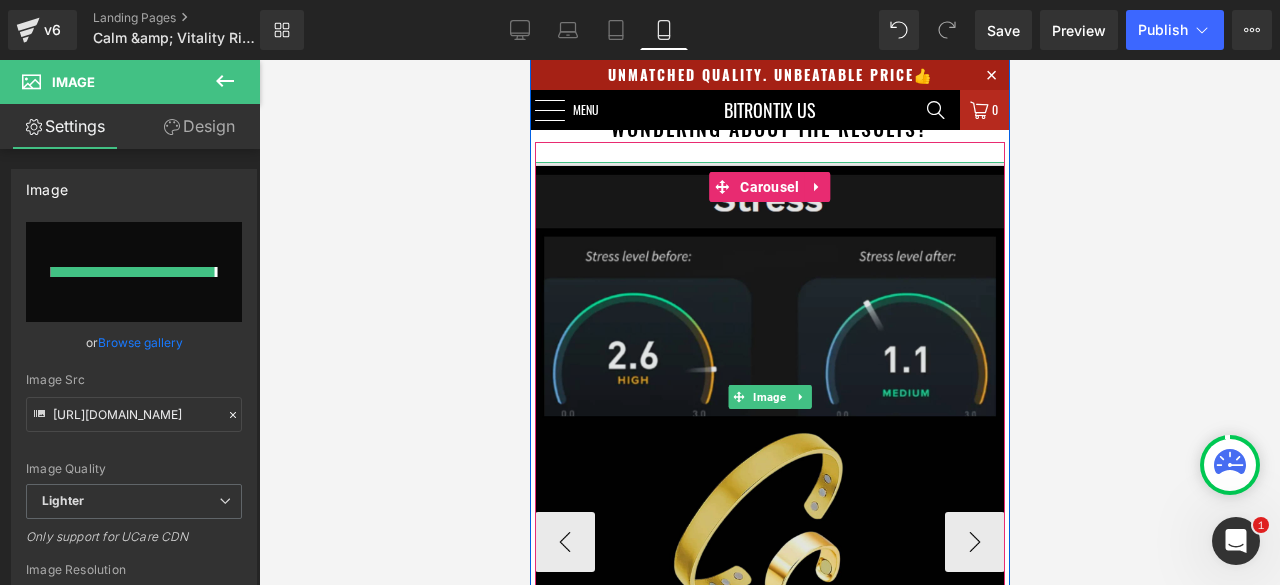 type on "[URL][DOMAIN_NAME]" 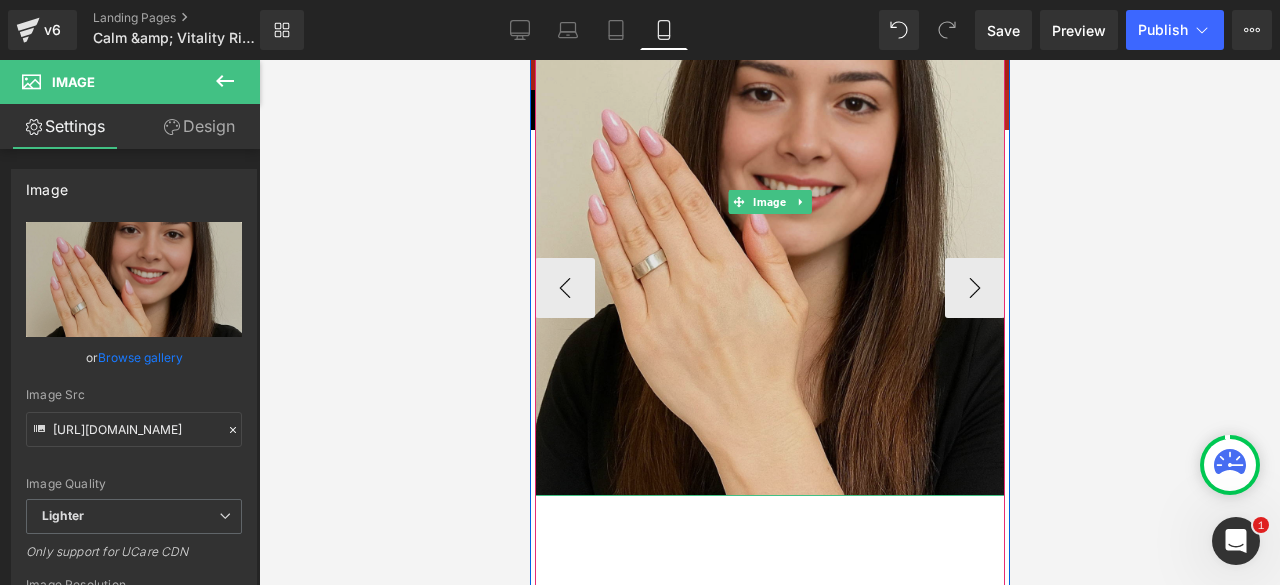 scroll, scrollTop: 8593, scrollLeft: 0, axis: vertical 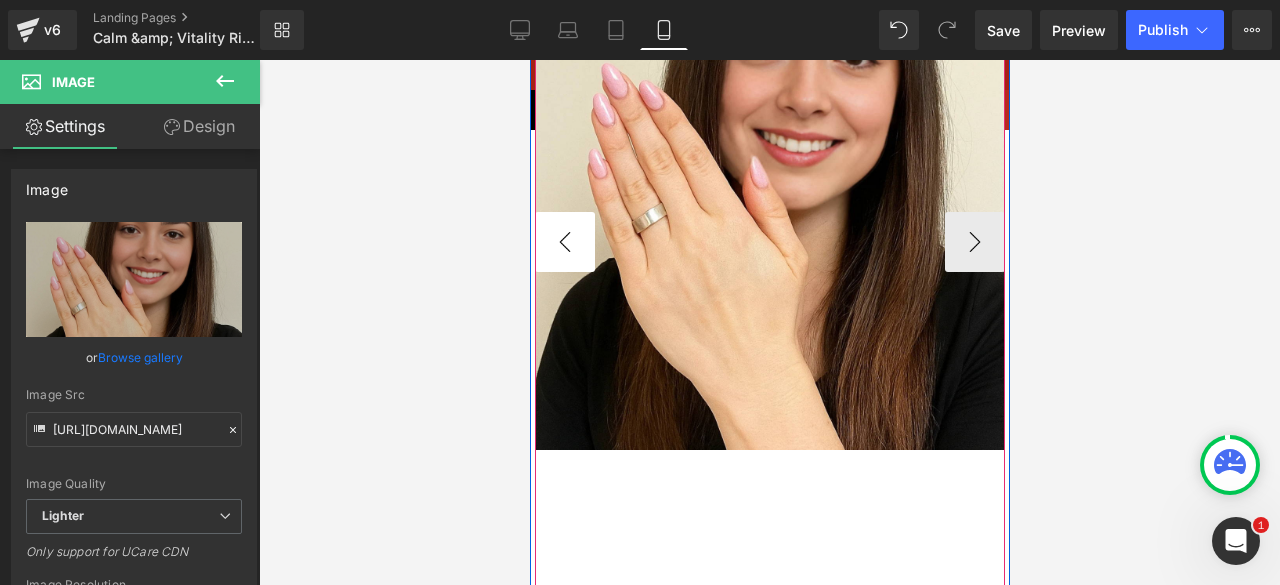 click on "‹" at bounding box center [564, 242] 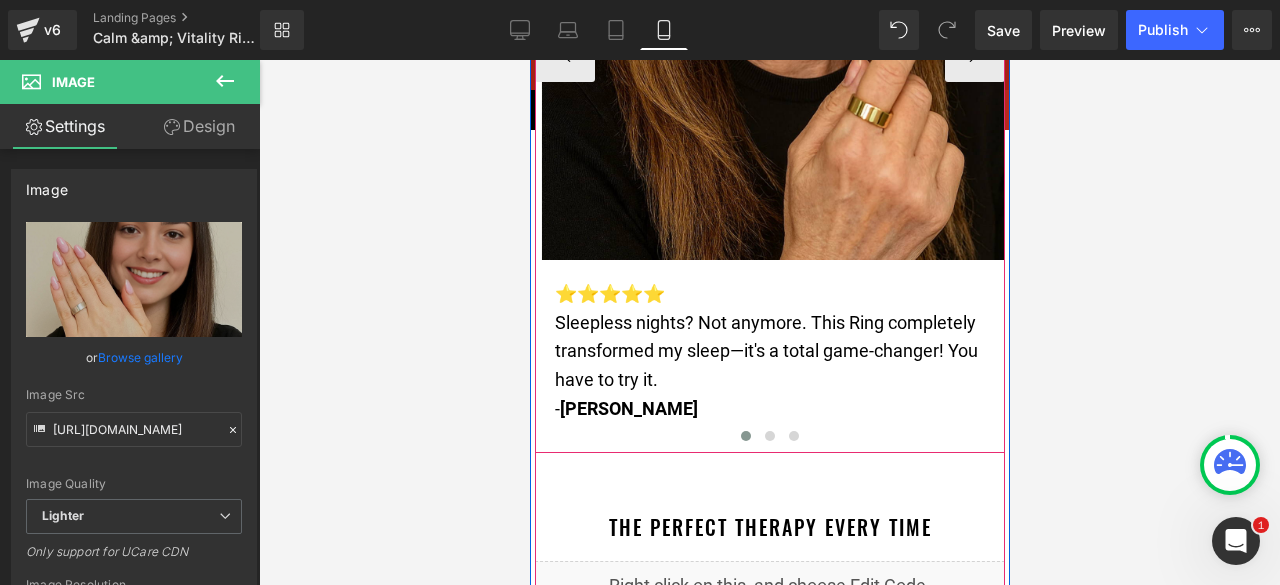 scroll, scrollTop: 8793, scrollLeft: 0, axis: vertical 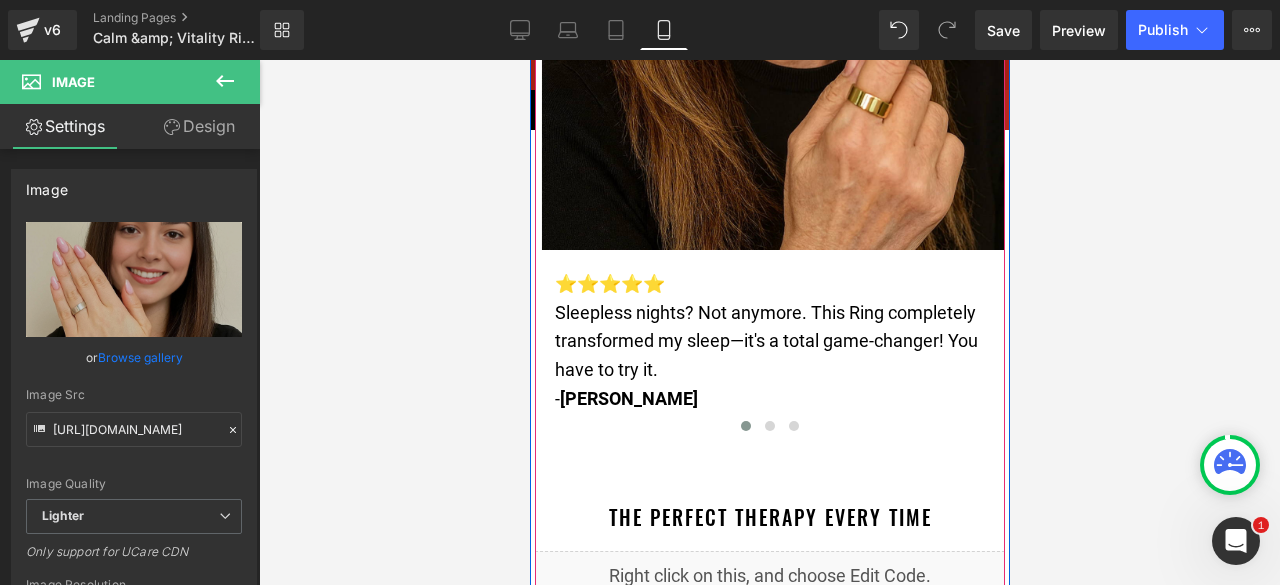 click on "Sale Off
(P) Image
‹ ›" at bounding box center (769, -2930) 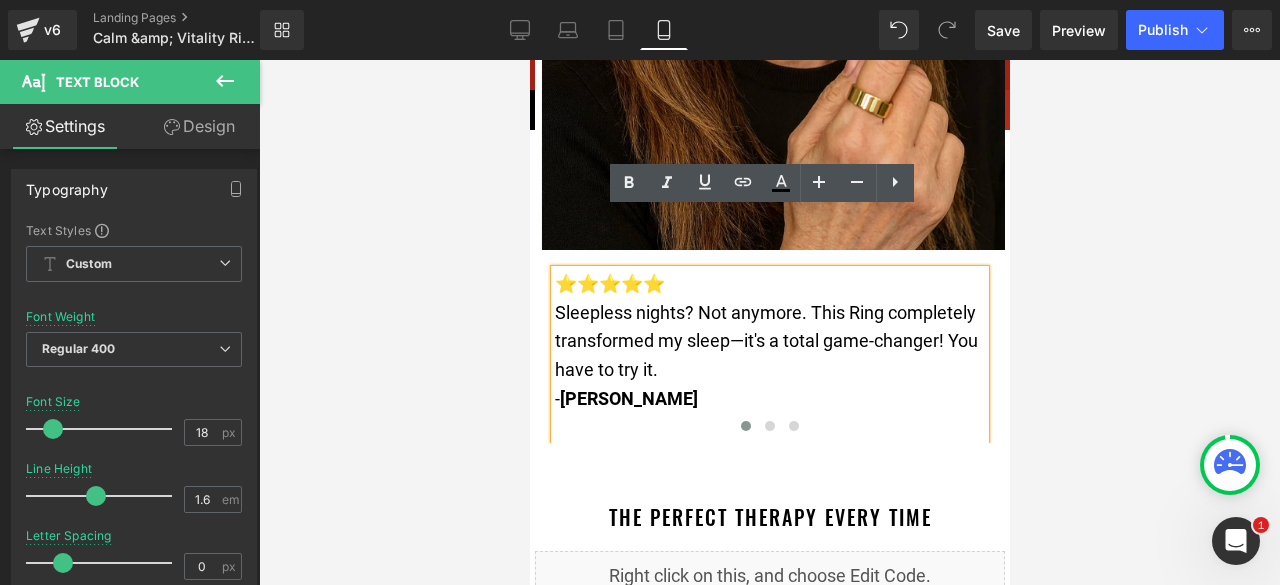 click on "Sale Off
(P) Image
‹ ›" at bounding box center [769, -2930] 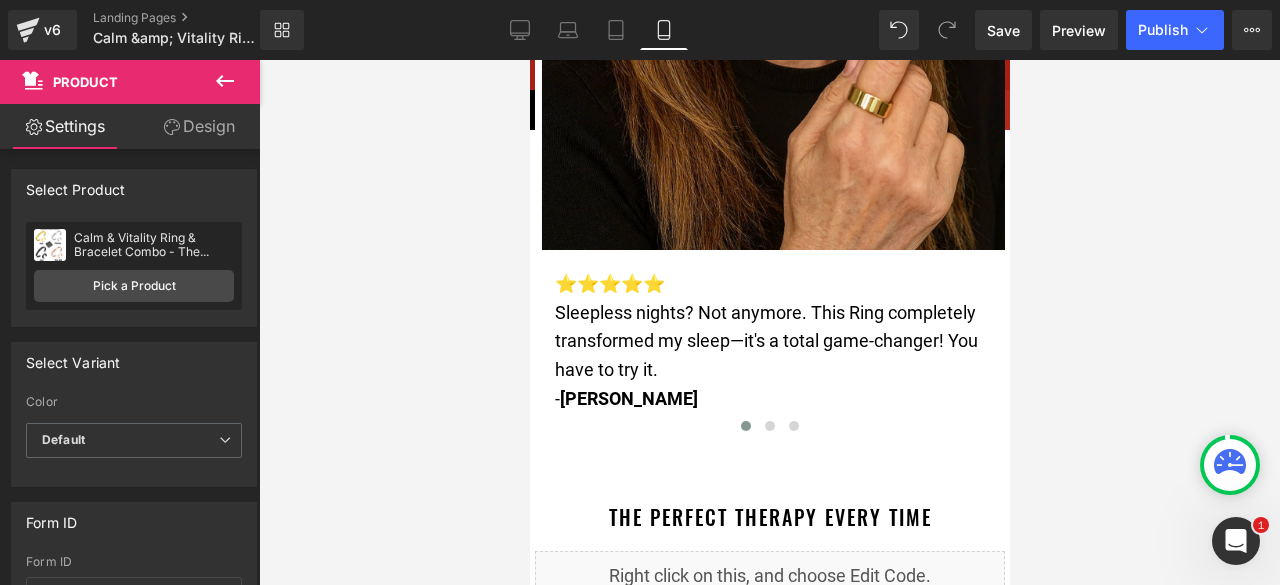 click at bounding box center (769, 322) 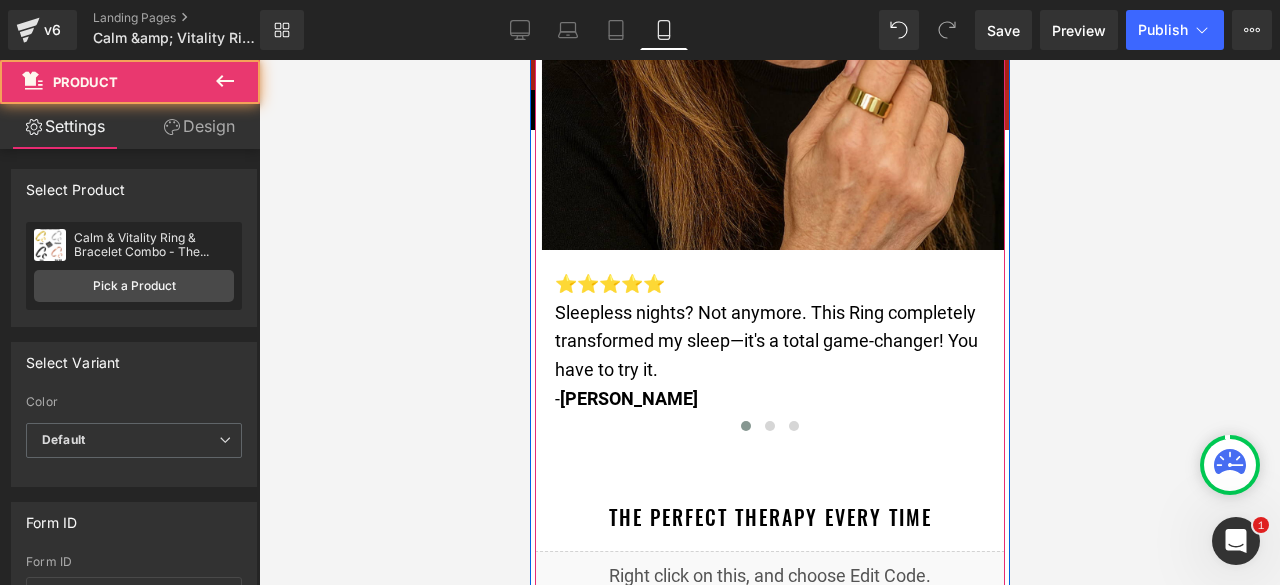 click on "Sale Off
(P) Image
‹ ›" at bounding box center [769, -2930] 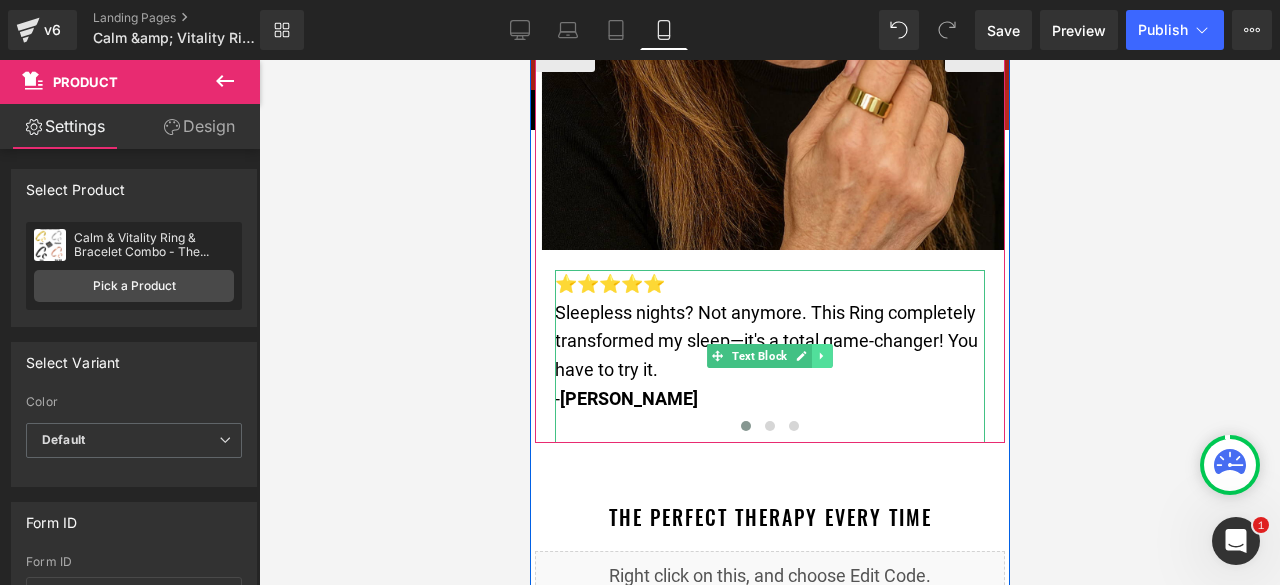 click at bounding box center (821, 356) 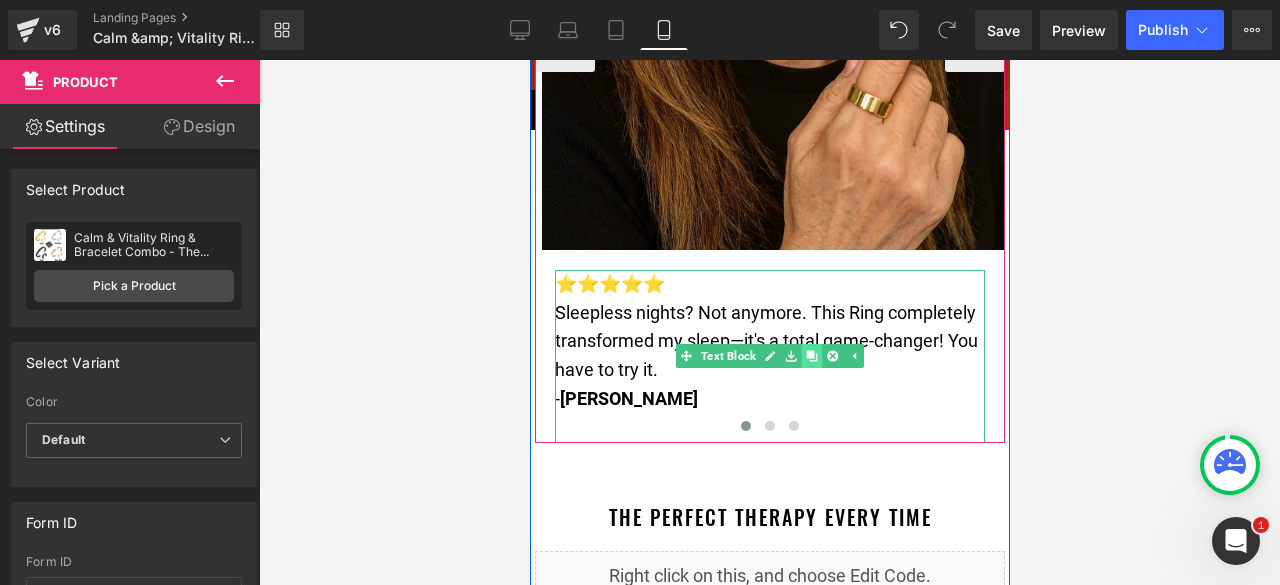 click 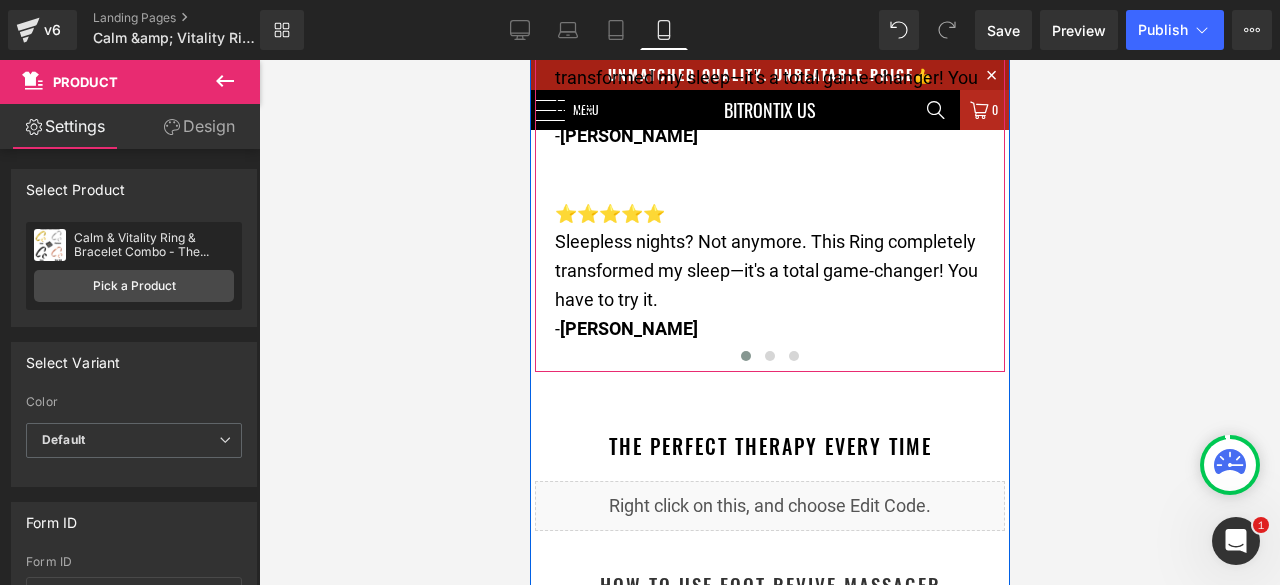 scroll, scrollTop: 9056, scrollLeft: 0, axis: vertical 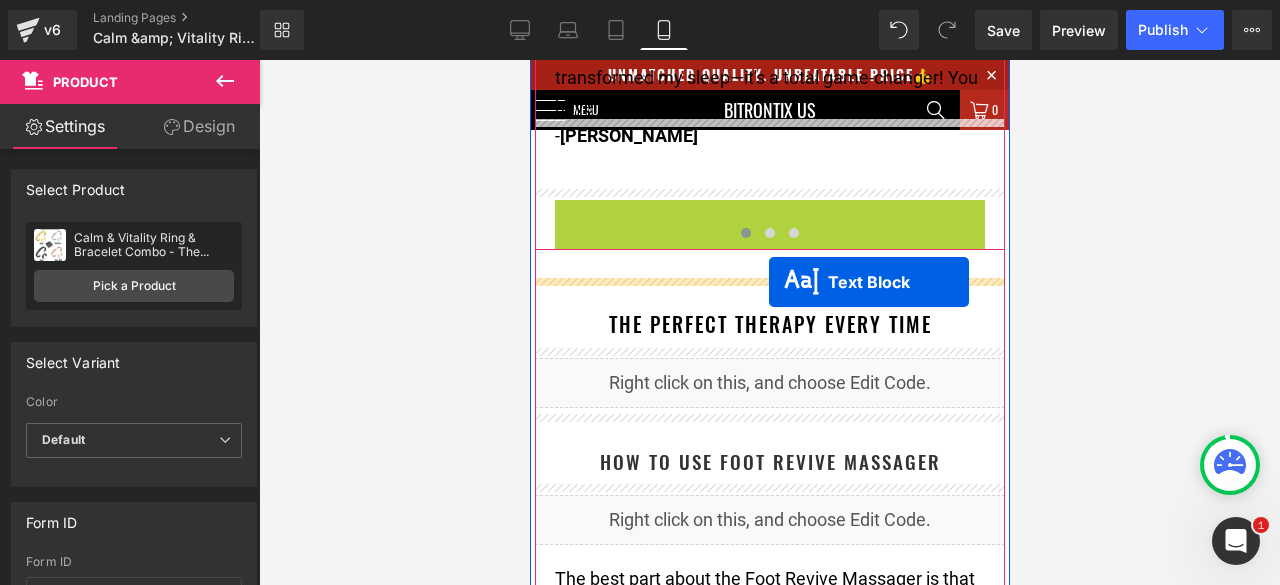 drag, startPoint x: 732, startPoint y: 221, endPoint x: 768, endPoint y: 283, distance: 71.693794 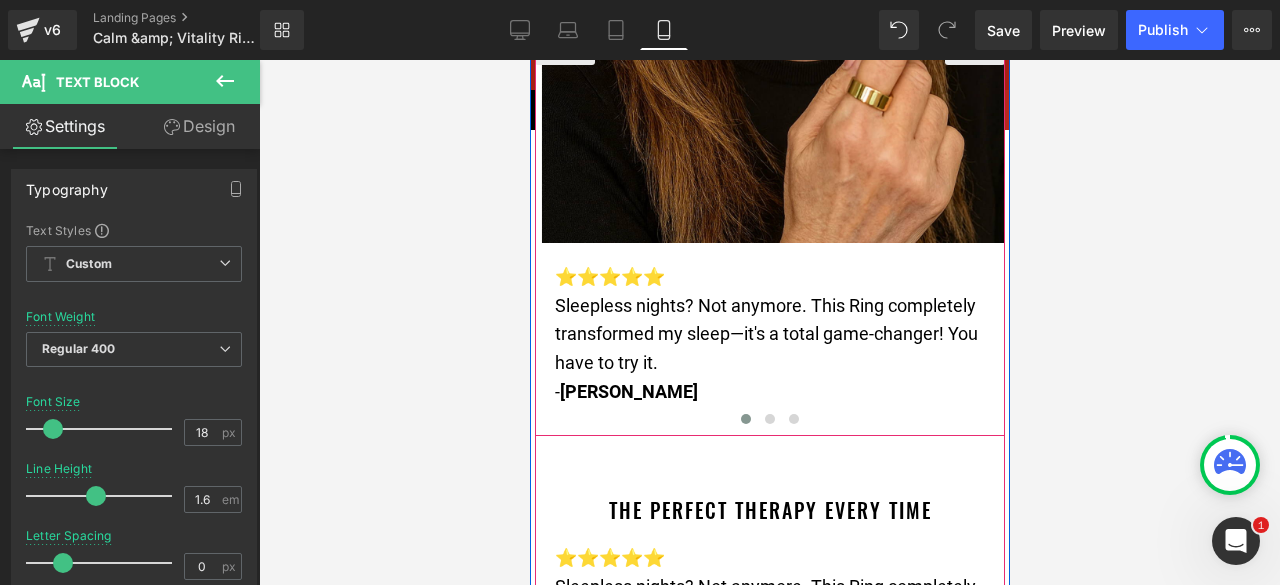 scroll, scrollTop: 8756, scrollLeft: 0, axis: vertical 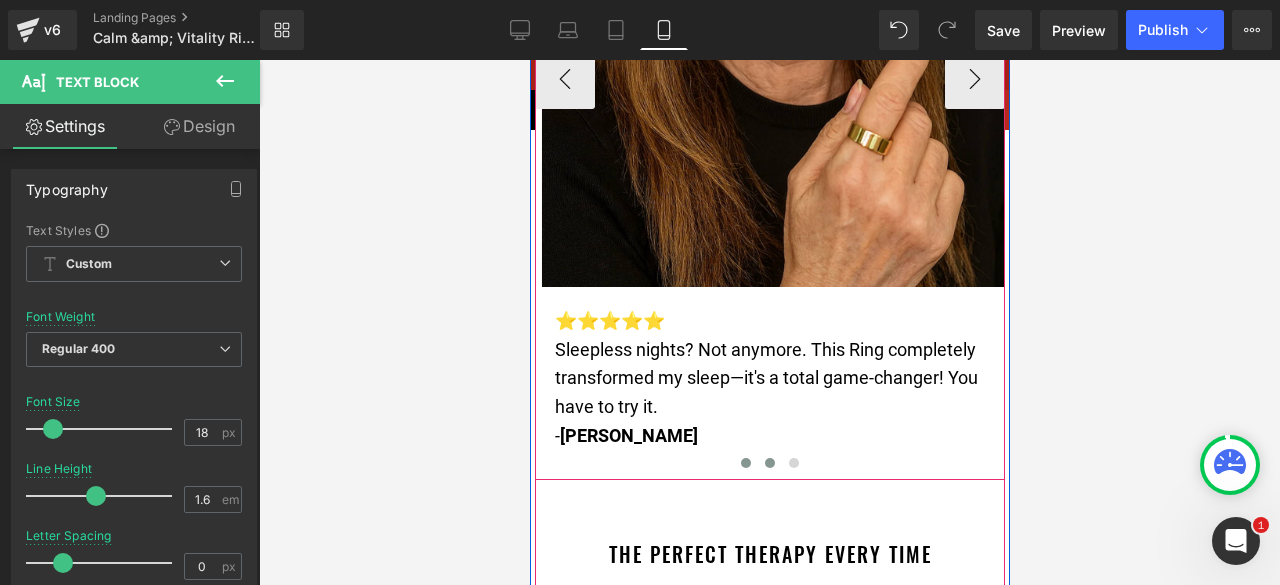 click at bounding box center (769, 463) 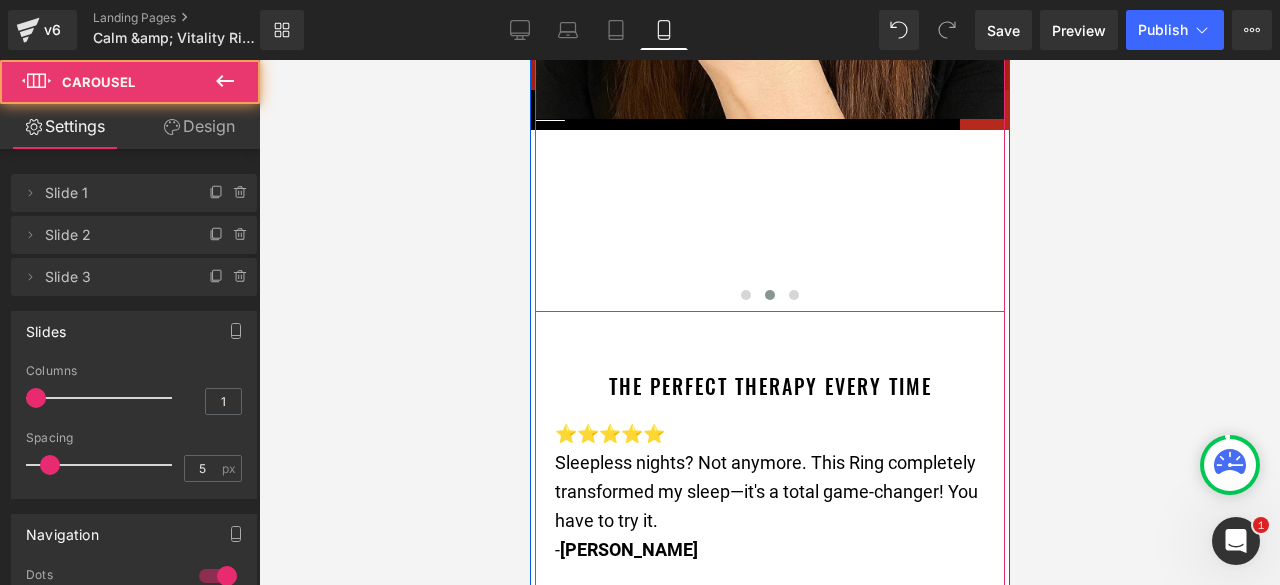 scroll, scrollTop: 8956, scrollLeft: 0, axis: vertical 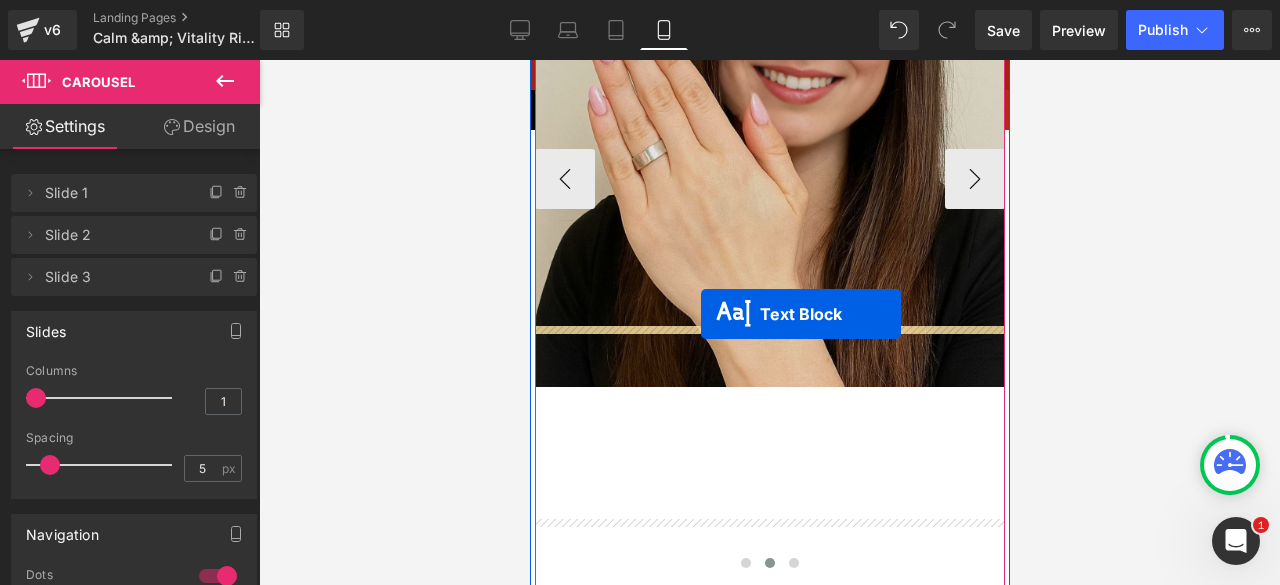 drag, startPoint x: 728, startPoint y: 409, endPoint x: 787, endPoint y: 307, distance: 117.83463 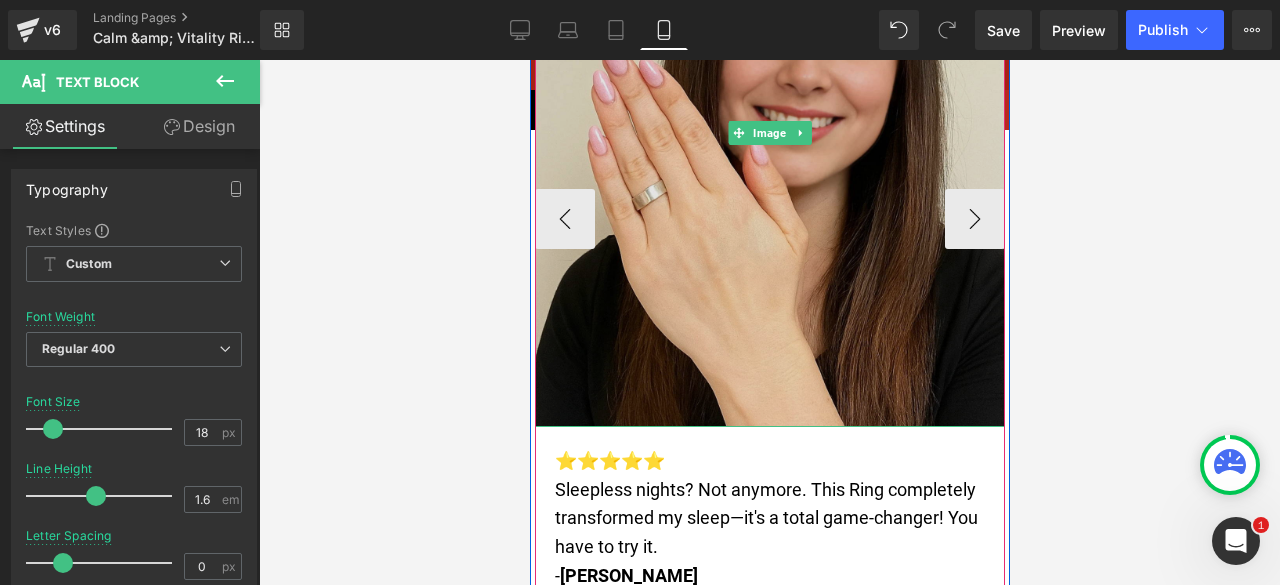 scroll, scrollTop: 8656, scrollLeft: 0, axis: vertical 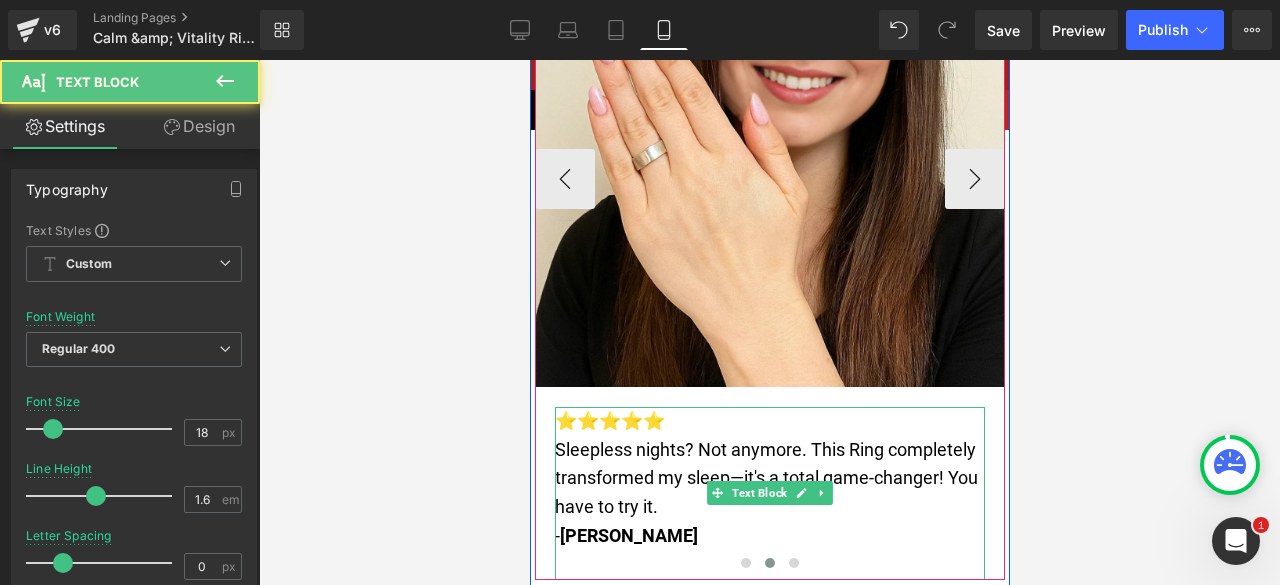 click on "Sleepless nights? Not anymore. This Ring completely transformed my sleep—it's a total game-changer! You have to try it." at bounding box center (769, 479) 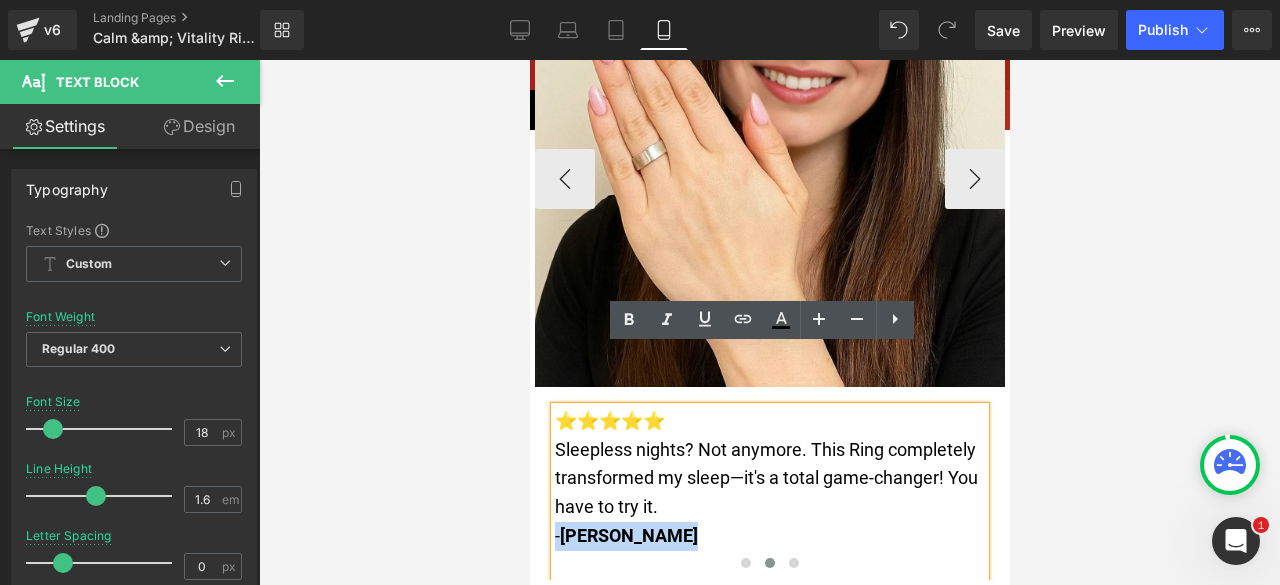 drag, startPoint x: 630, startPoint y: 441, endPoint x: 545, endPoint y: 394, distance: 97.128784 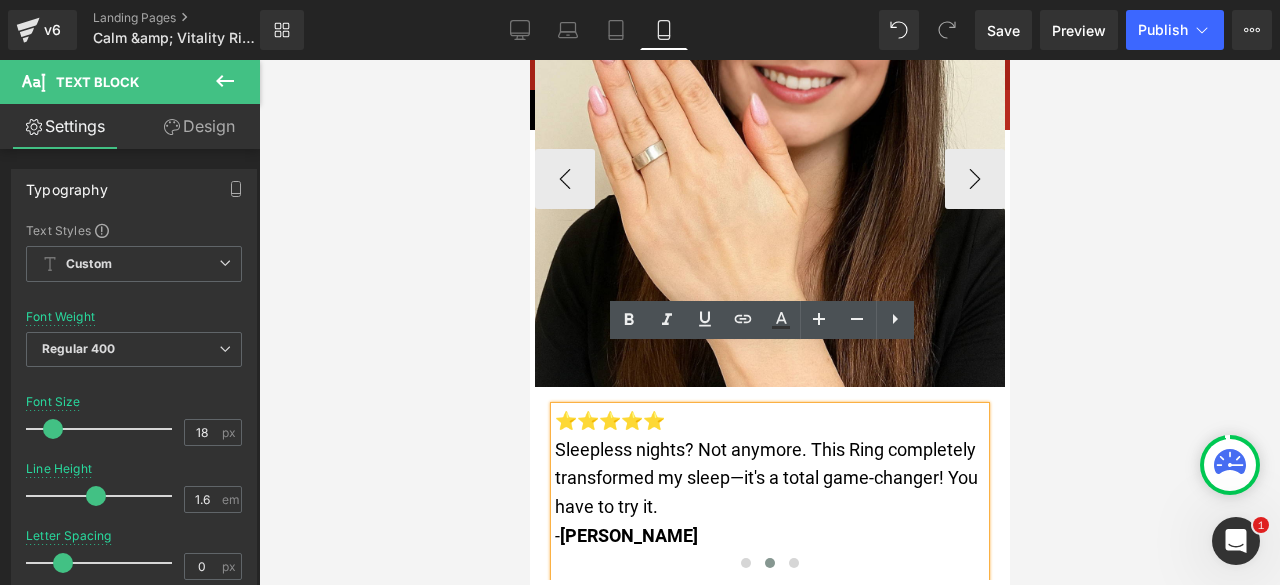 click on "Sleepless nights? Not anymore. This Ring completely transformed my sleep—it's a total game-changer! You have to try it." at bounding box center (765, 478) 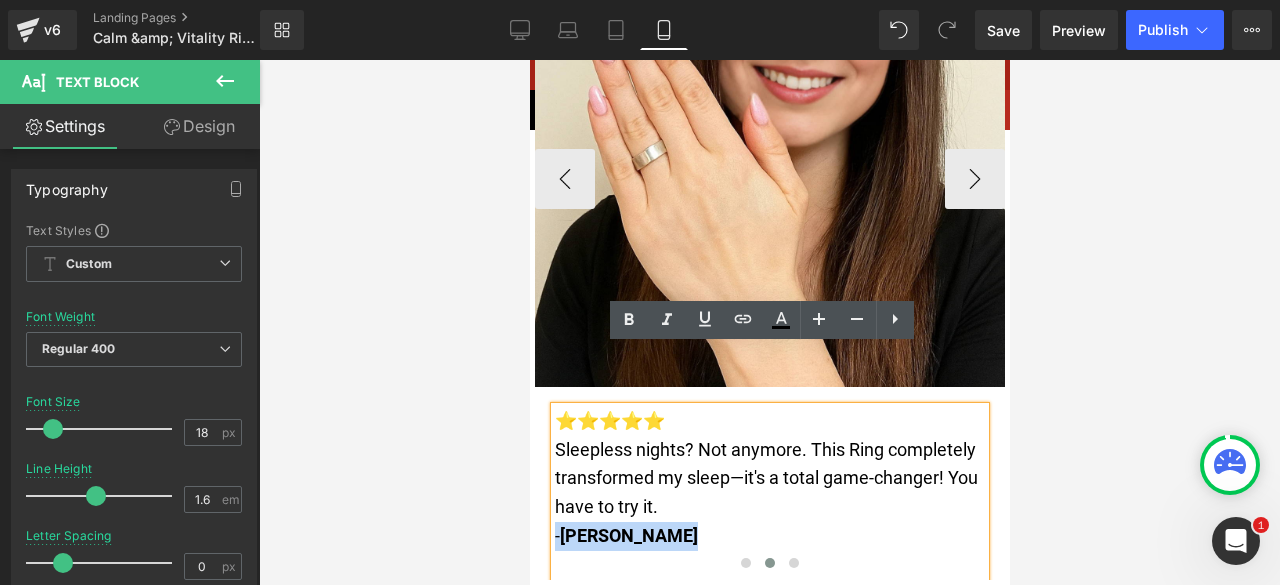 drag, startPoint x: 654, startPoint y: 443, endPoint x: 544, endPoint y: 391, distance: 121.67169 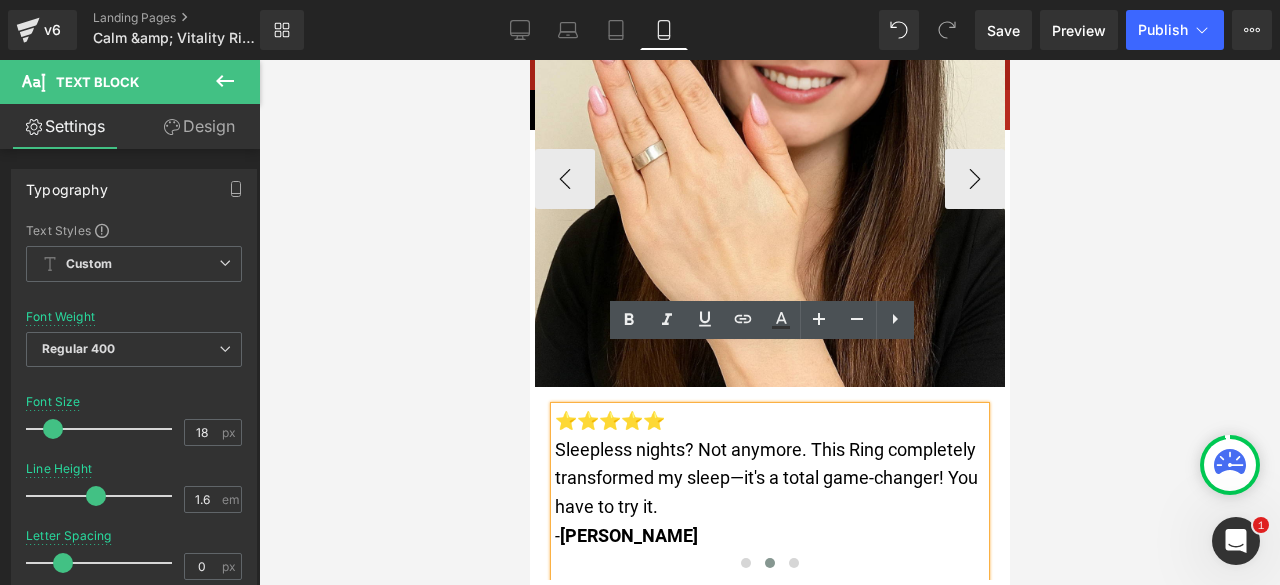 click on "Sleepless nights? Not anymore. This Ring completely transformed my sleep—it's a total game-changer! You have to try it." at bounding box center [765, 478] 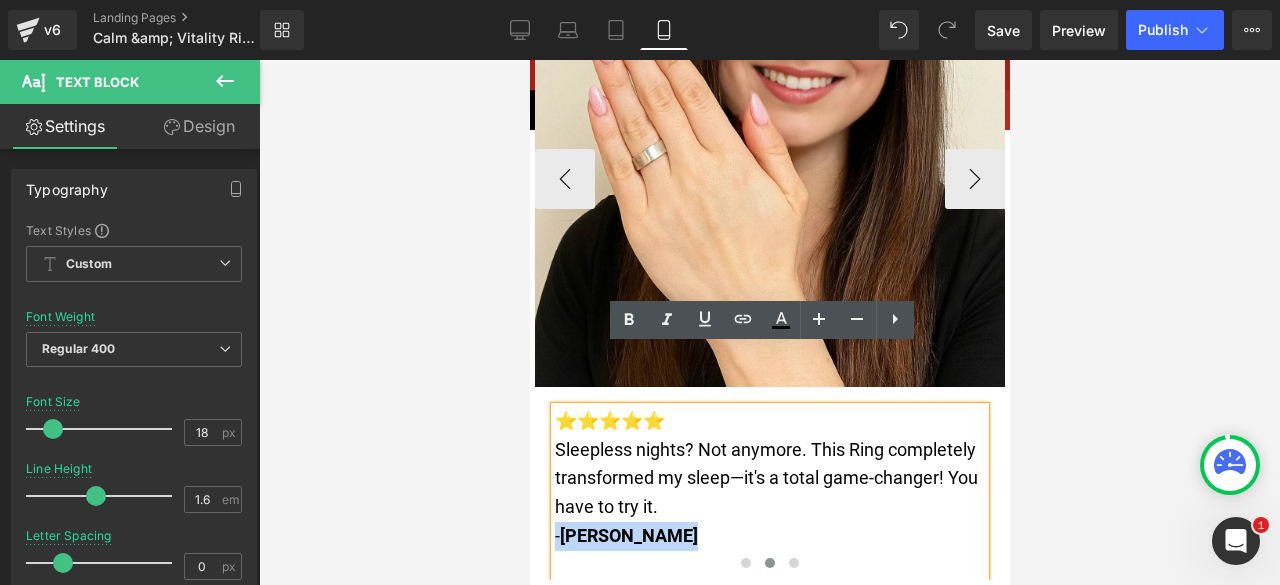drag, startPoint x: 544, startPoint y: 389, endPoint x: 651, endPoint y: 437, distance: 117.273186 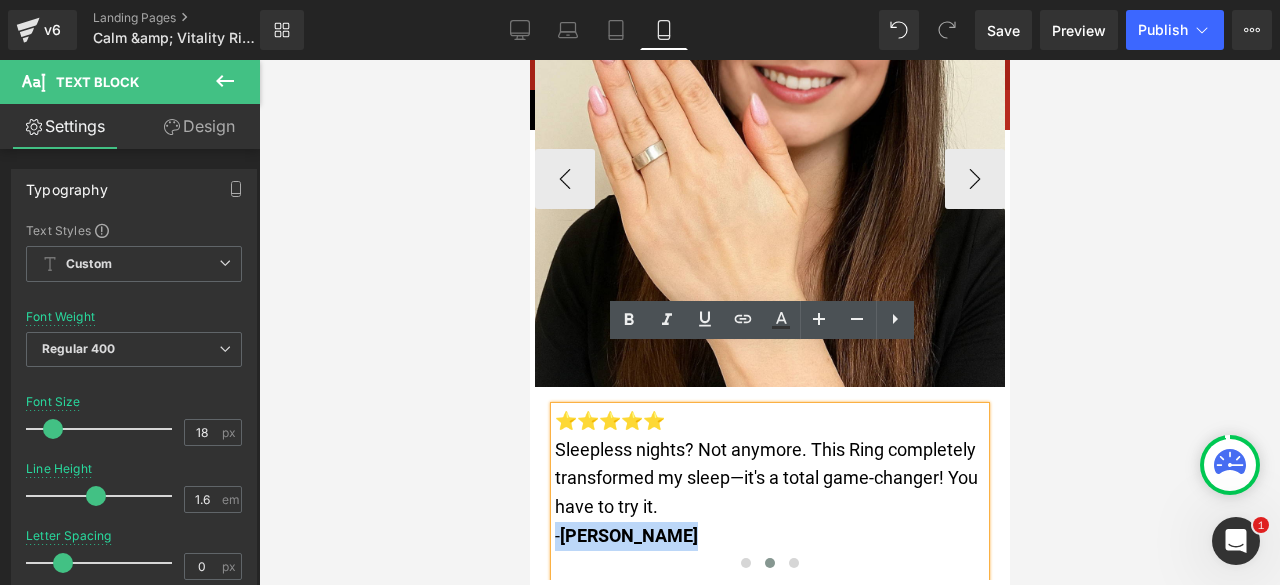 click on "Sleepless nights? Not anymore. This Ring completely transformed my sleep—it's a total game-changer! You have to try it." at bounding box center [769, 479] 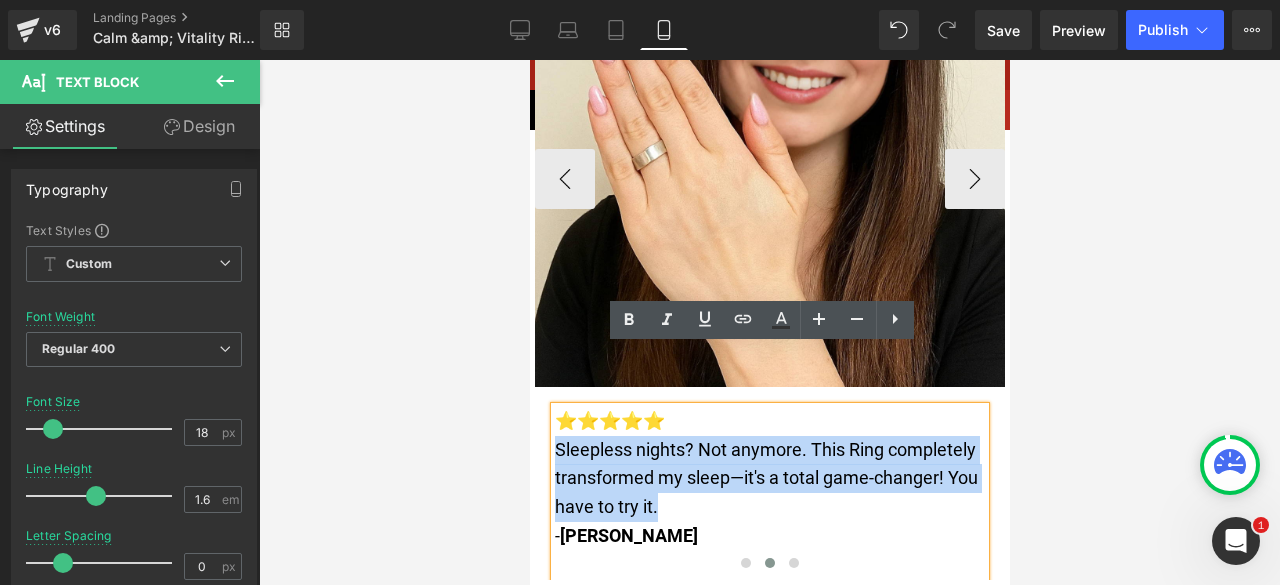 drag, startPoint x: 650, startPoint y: 447, endPoint x: 551, endPoint y: 389, distance: 114.73883 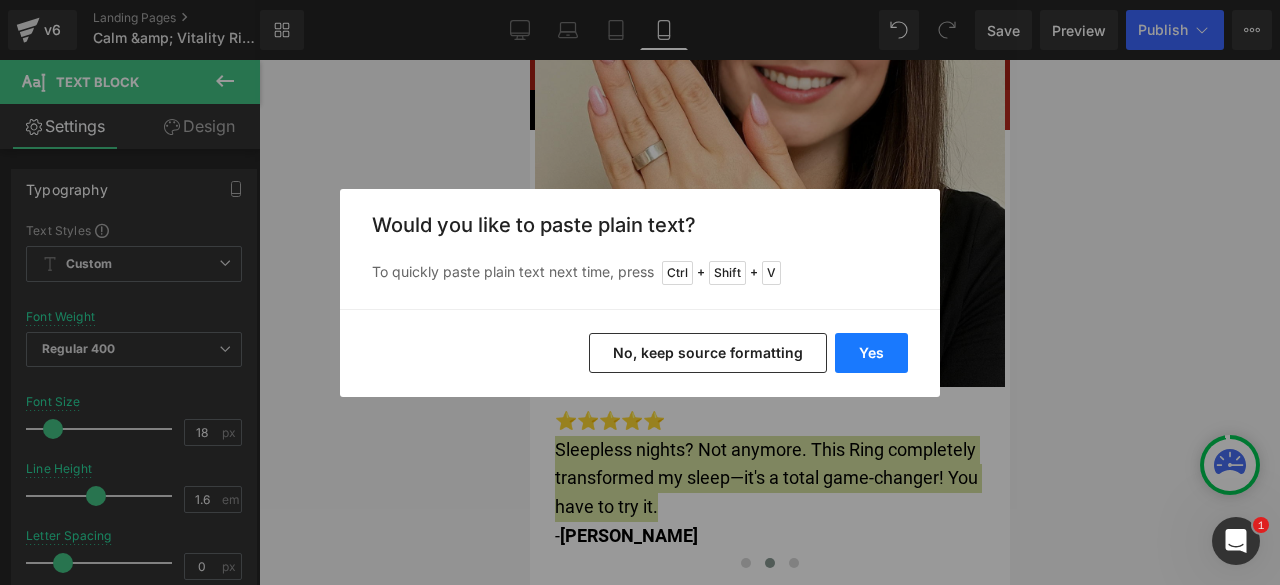 drag, startPoint x: 880, startPoint y: 360, endPoint x: 321, endPoint y: 303, distance: 561.89856 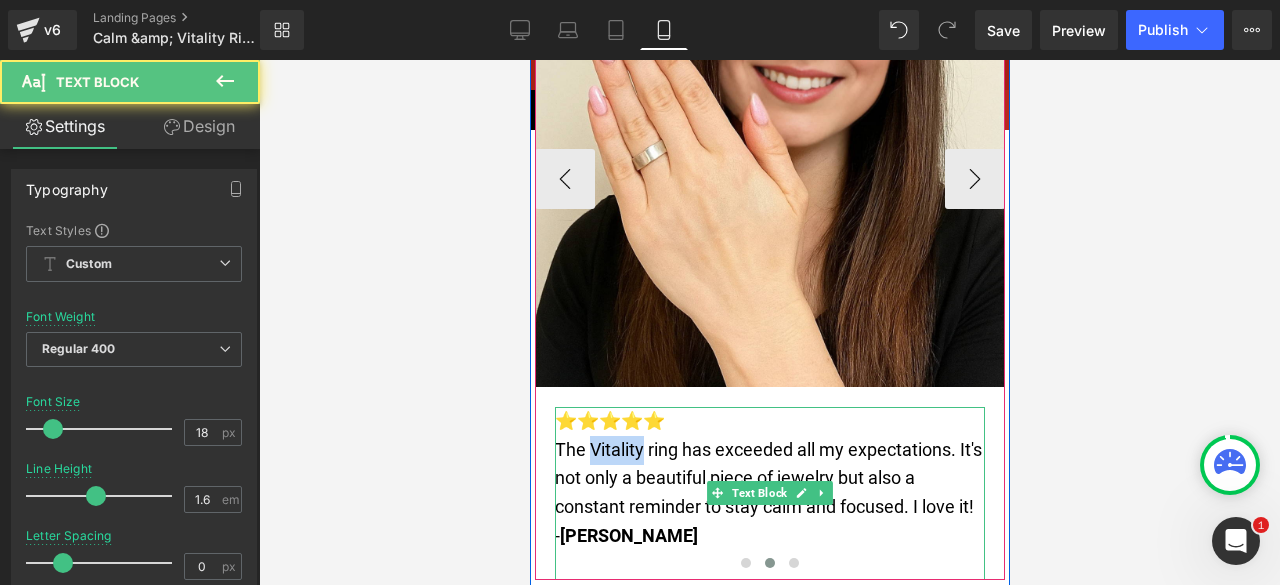 drag, startPoint x: 634, startPoint y: 395, endPoint x: 583, endPoint y: 392, distance: 51.088158 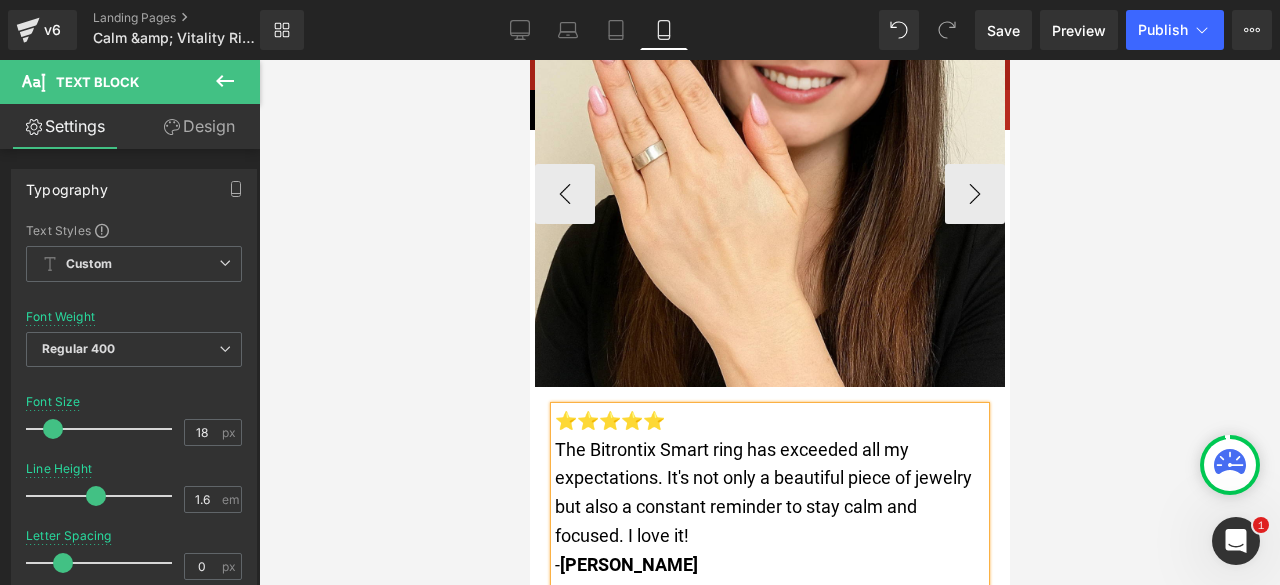 click on "The Bitrontix Smart ring has exceeded all my expectations. It's not only a beautiful piece of jewelry but also a constant reminder to stay calm and focused. I love it!" at bounding box center (762, 492) 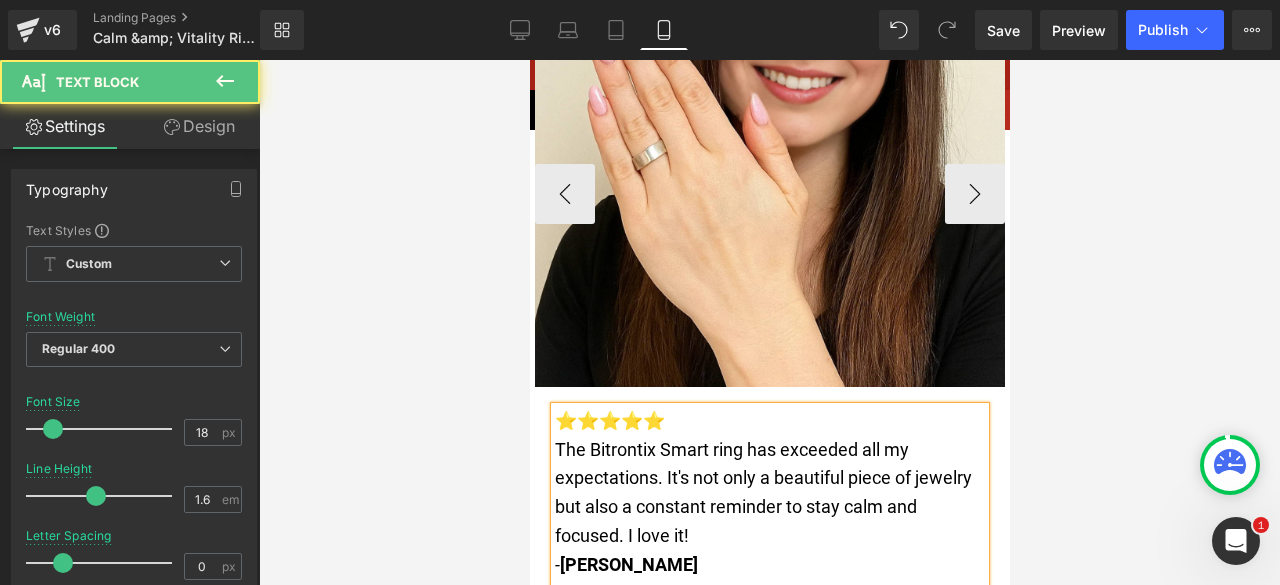 click on "The Bitrontix Smart ring has exceeded all my expectations. It's not only a beautiful piece of jewelry but also a constant reminder to stay calm and focused. I love it!" at bounding box center [762, 492] 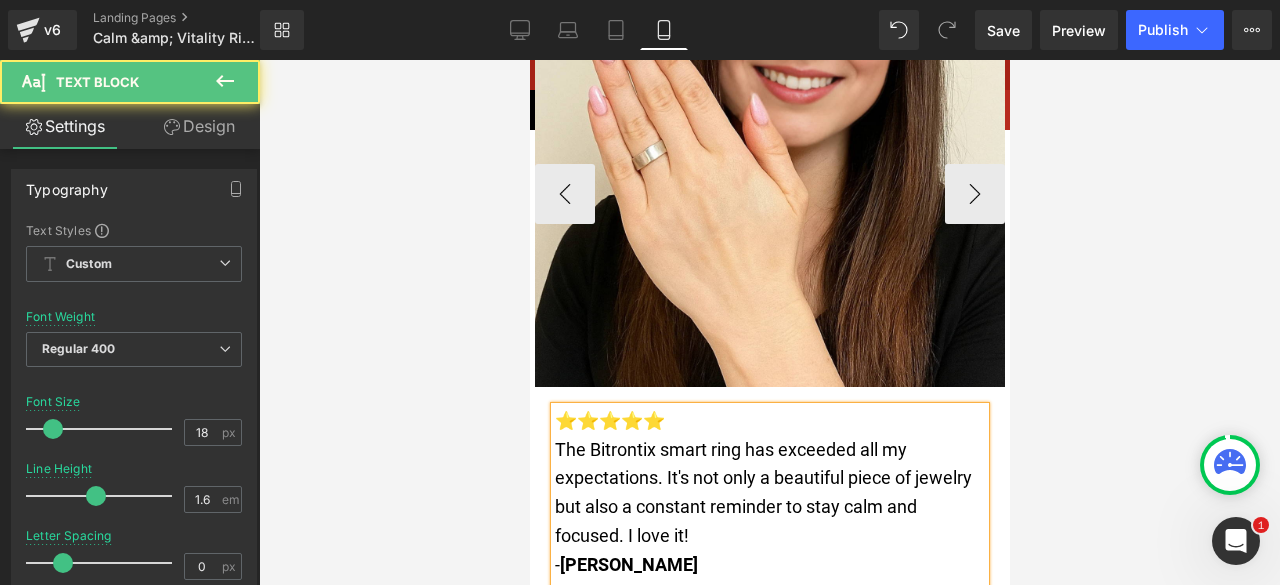 click on "The Bitrontix smart ring has exceeded all my expectations. It's not only a beautiful piece of jewelry but also a constant reminder to stay calm and focused. I love it!" at bounding box center (769, 493) 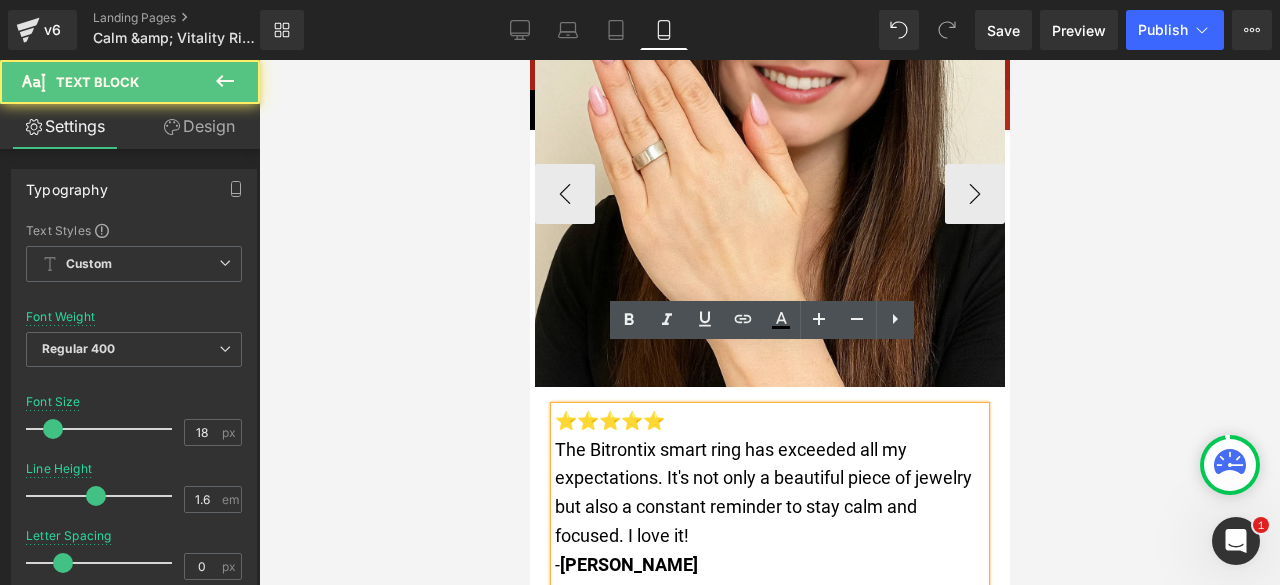 drag, startPoint x: 713, startPoint y: 507, endPoint x: 562, endPoint y: 503, distance: 151.05296 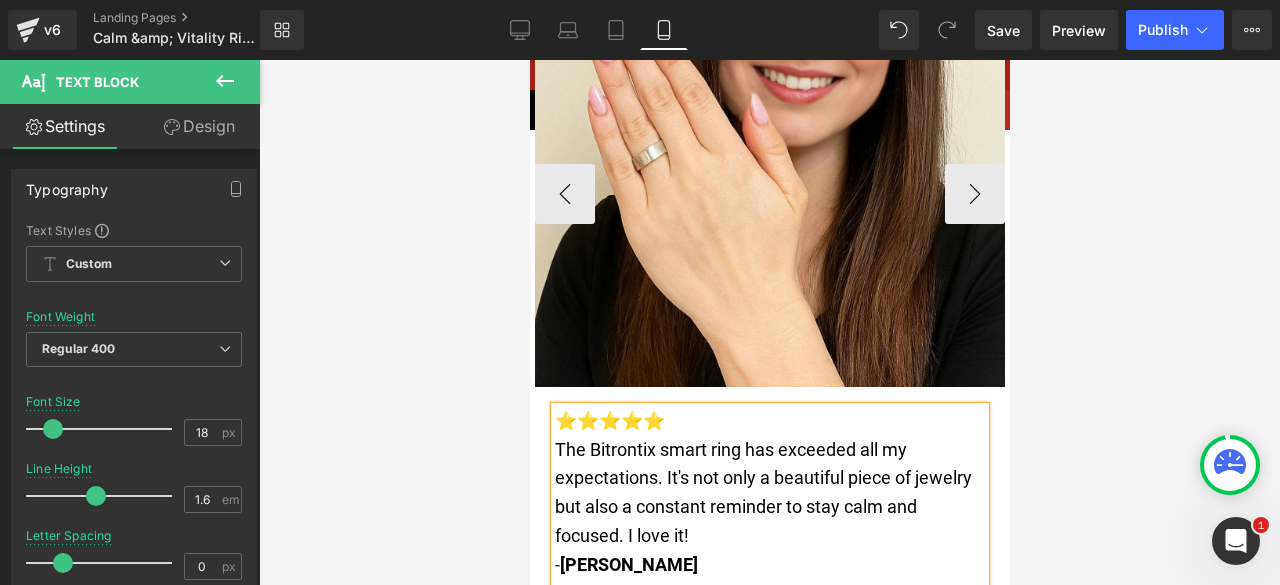 click on "The Bitrontix smart ring has exceeded all my expectations. It's not only a beautiful piece of jewelry but also a constant reminder to stay calm and focused. I love it!" at bounding box center (769, 493) 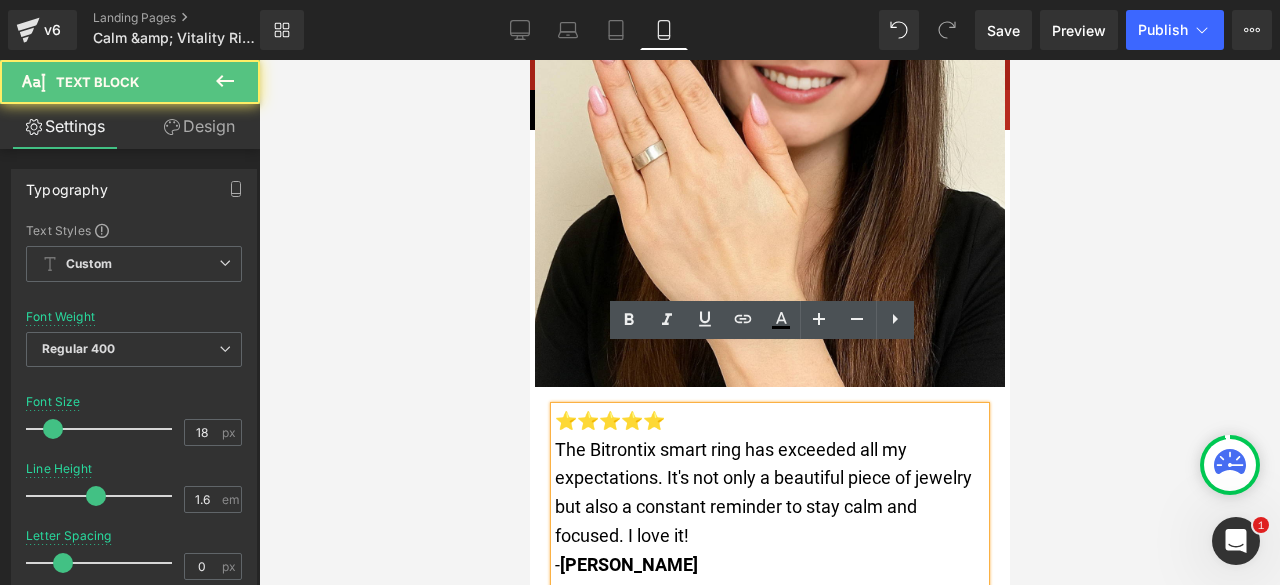 click at bounding box center (769, 322) 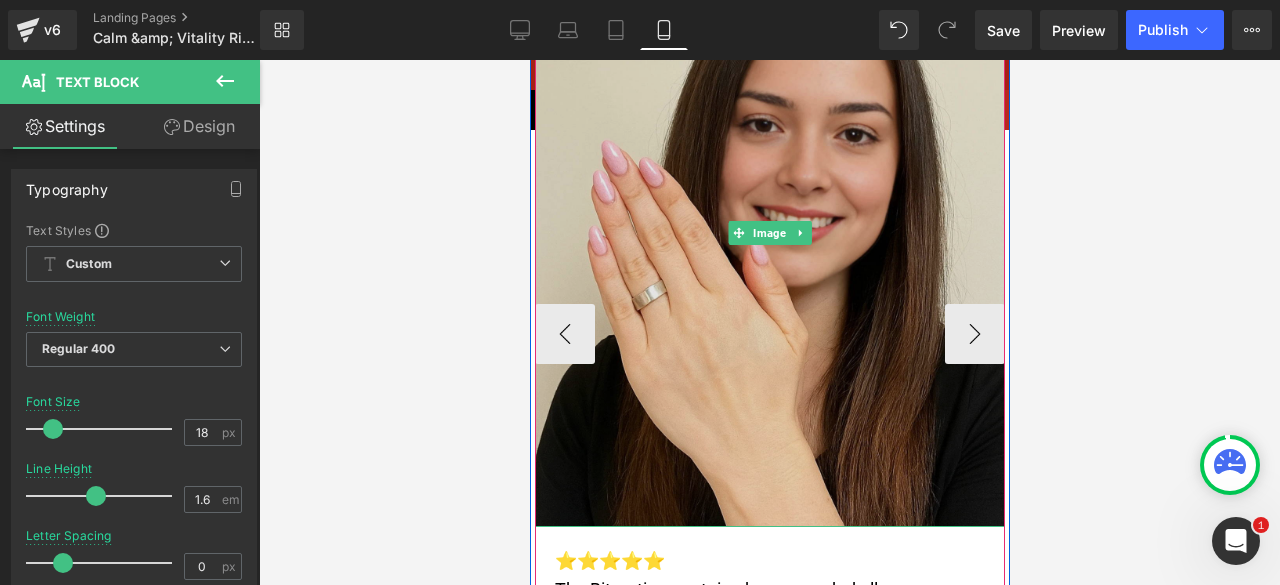 scroll, scrollTop: 8556, scrollLeft: 0, axis: vertical 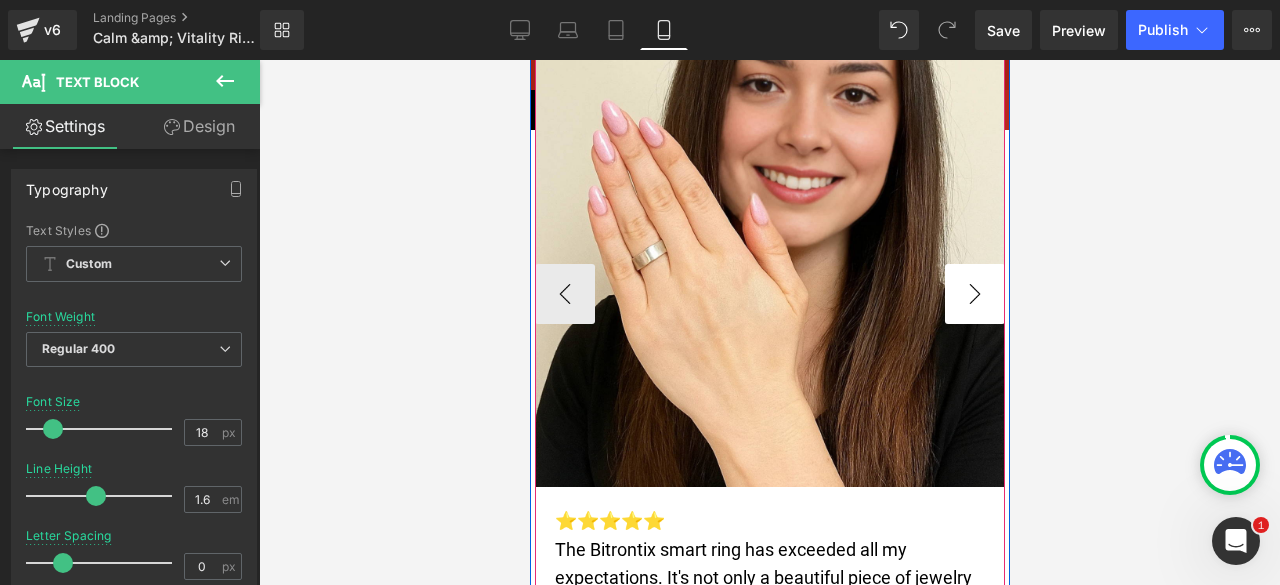 click on "›" at bounding box center (974, 294) 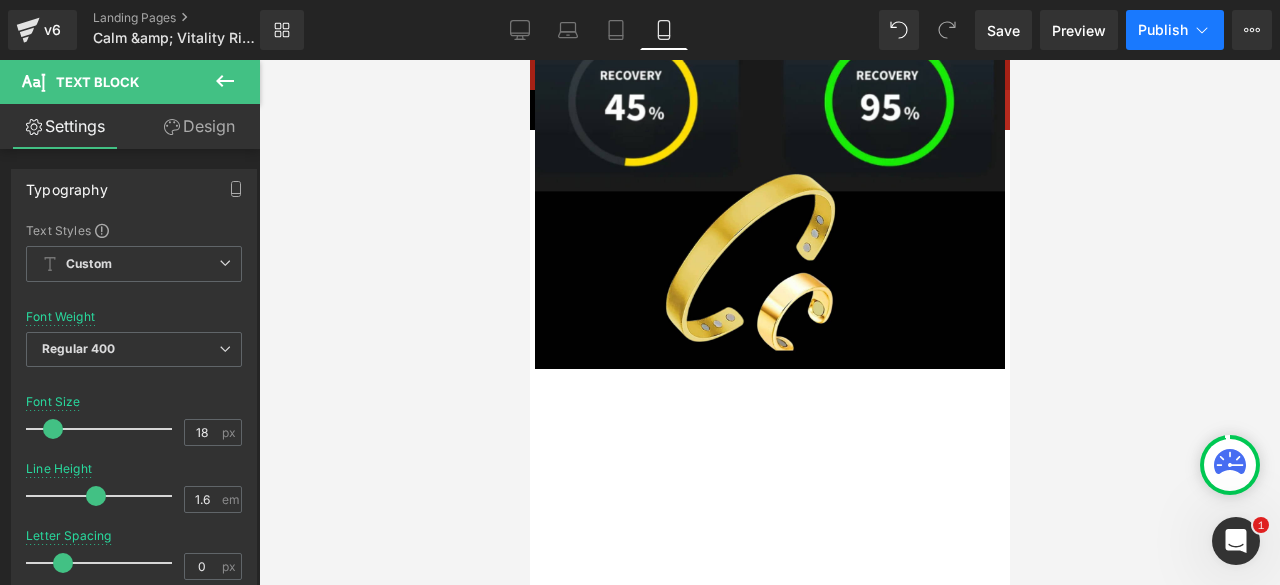 click on "Publish" at bounding box center [1175, 30] 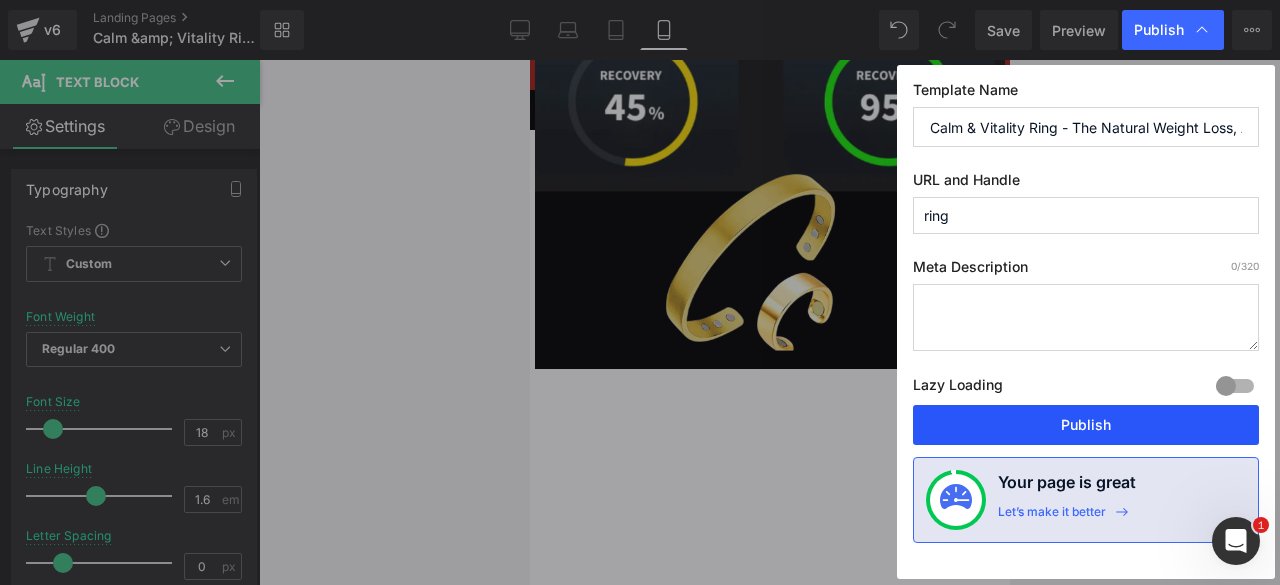 click on "Publish" at bounding box center (1086, 425) 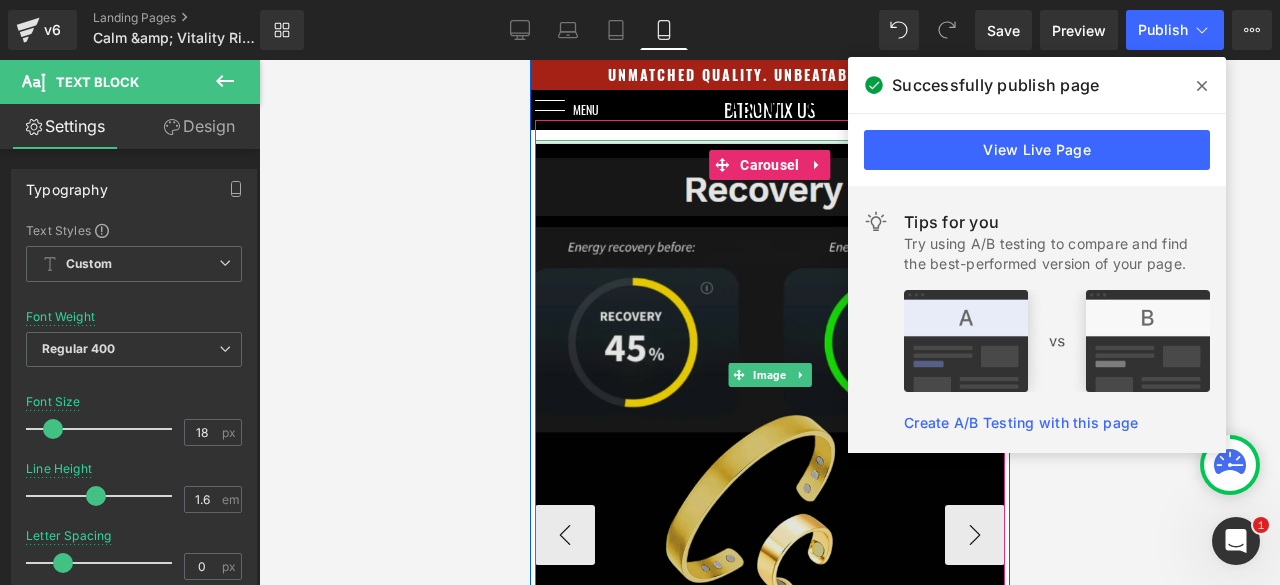 scroll, scrollTop: 8256, scrollLeft: 0, axis: vertical 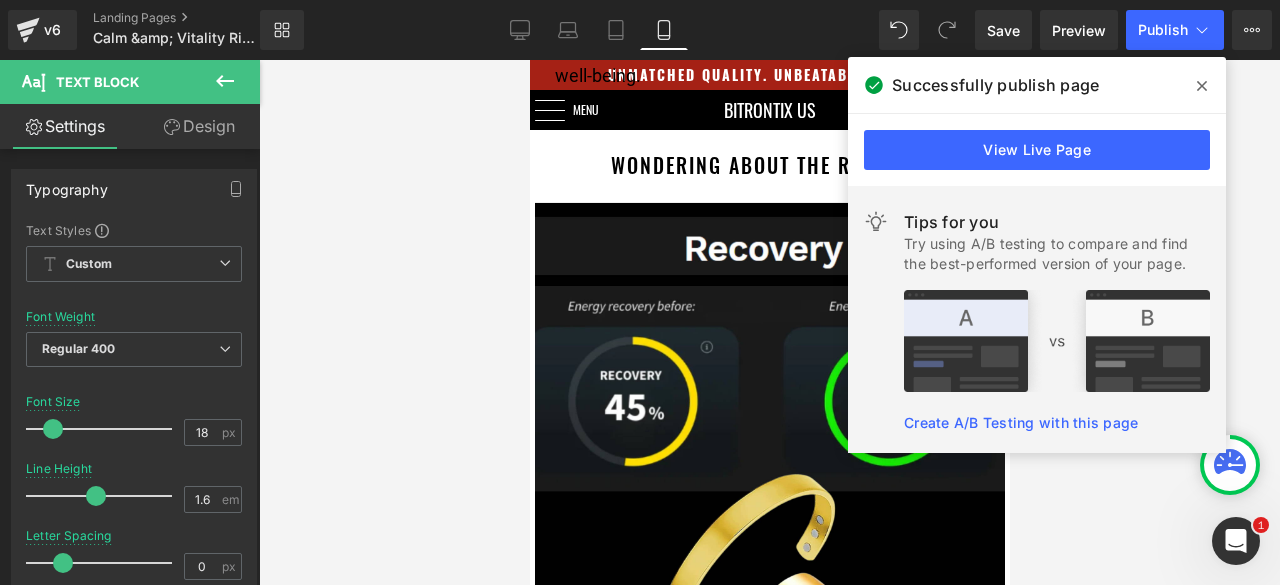 drag, startPoint x: 1202, startPoint y: 84, endPoint x: 438, endPoint y: 71, distance: 764.1106 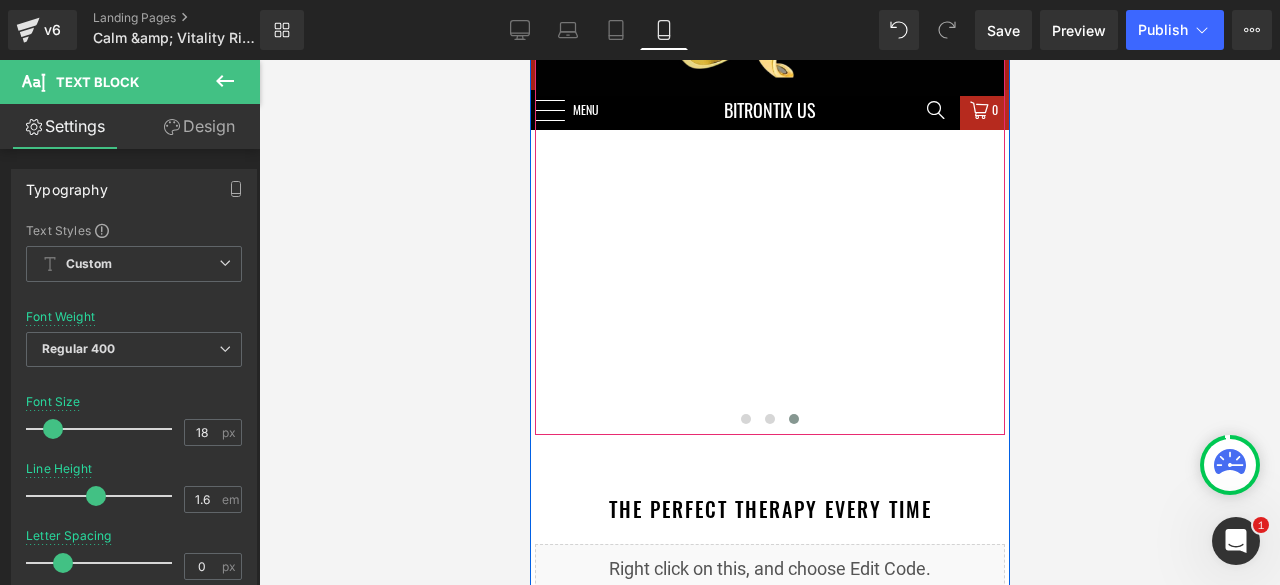 scroll, scrollTop: 8556, scrollLeft: 0, axis: vertical 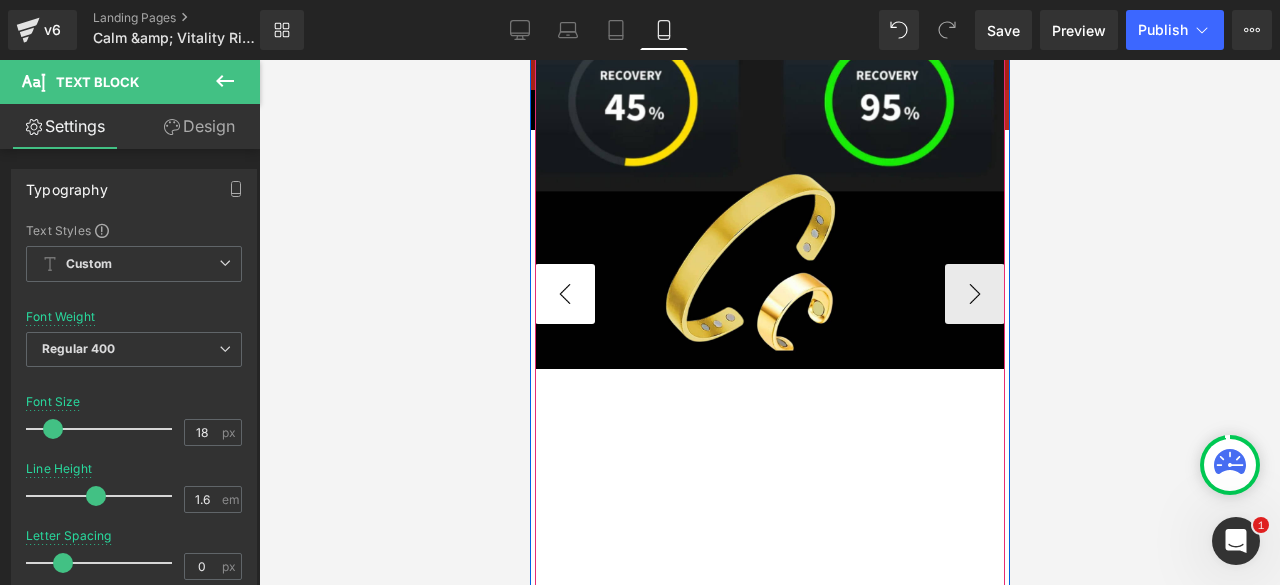 click on "‹" at bounding box center (564, 294) 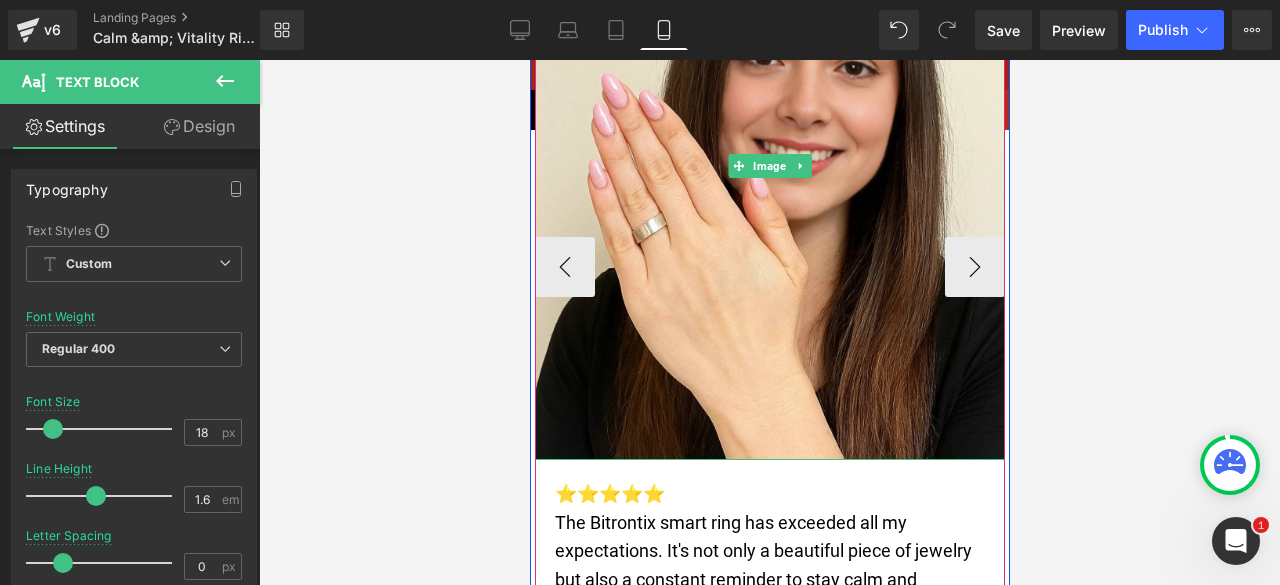 scroll, scrollTop: 8756, scrollLeft: 0, axis: vertical 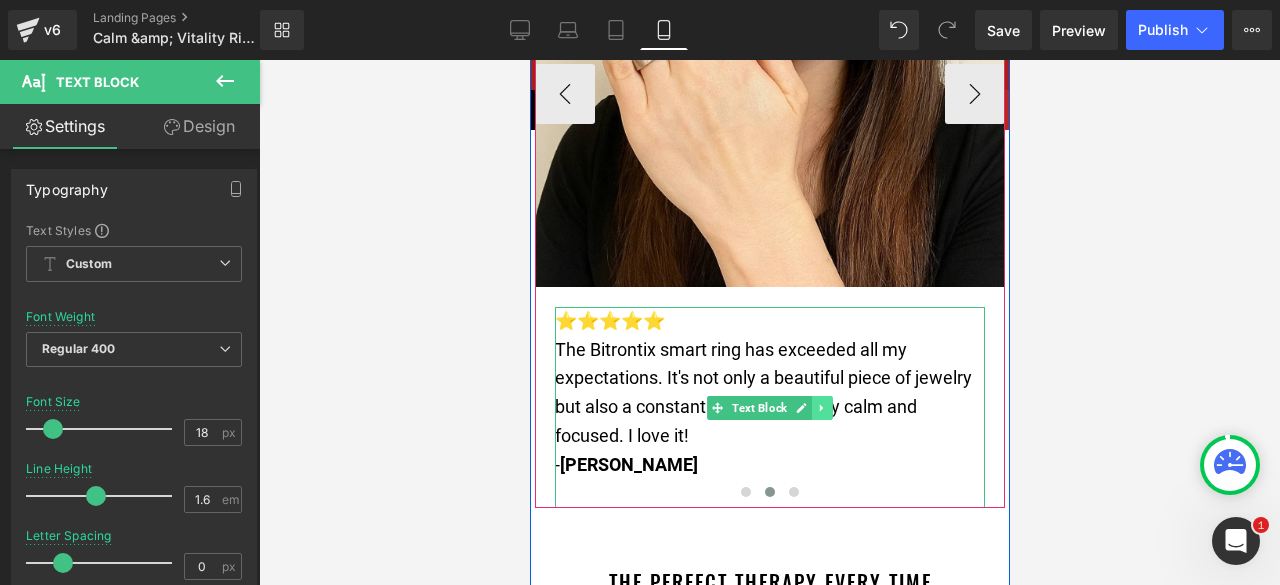 click 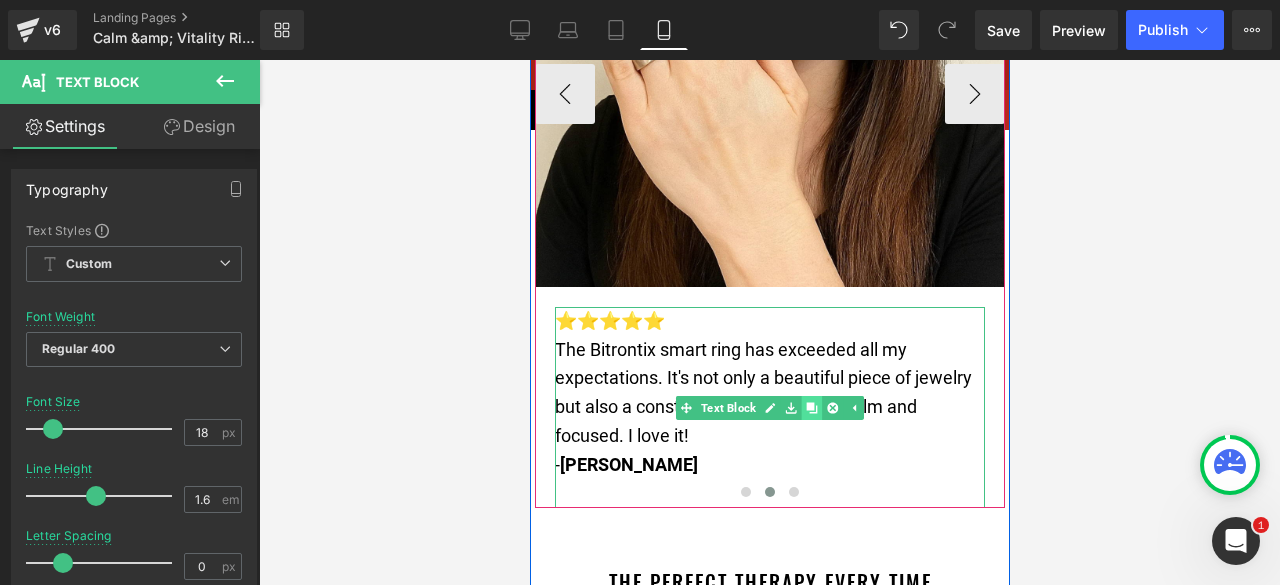 click at bounding box center (811, 408) 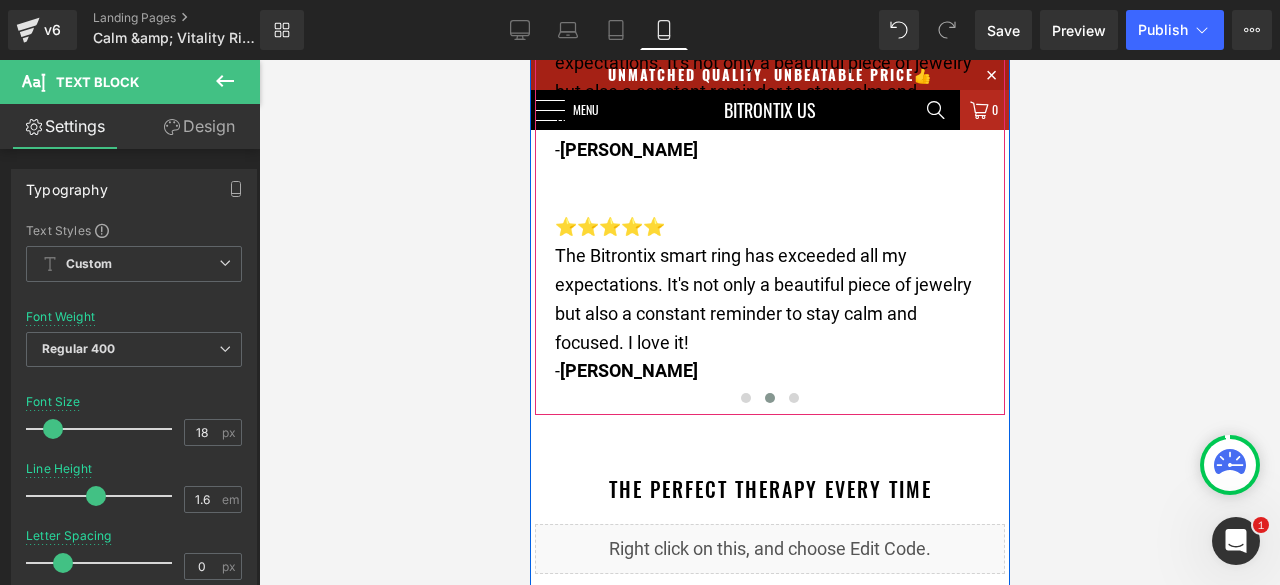 scroll, scrollTop: 9085, scrollLeft: 0, axis: vertical 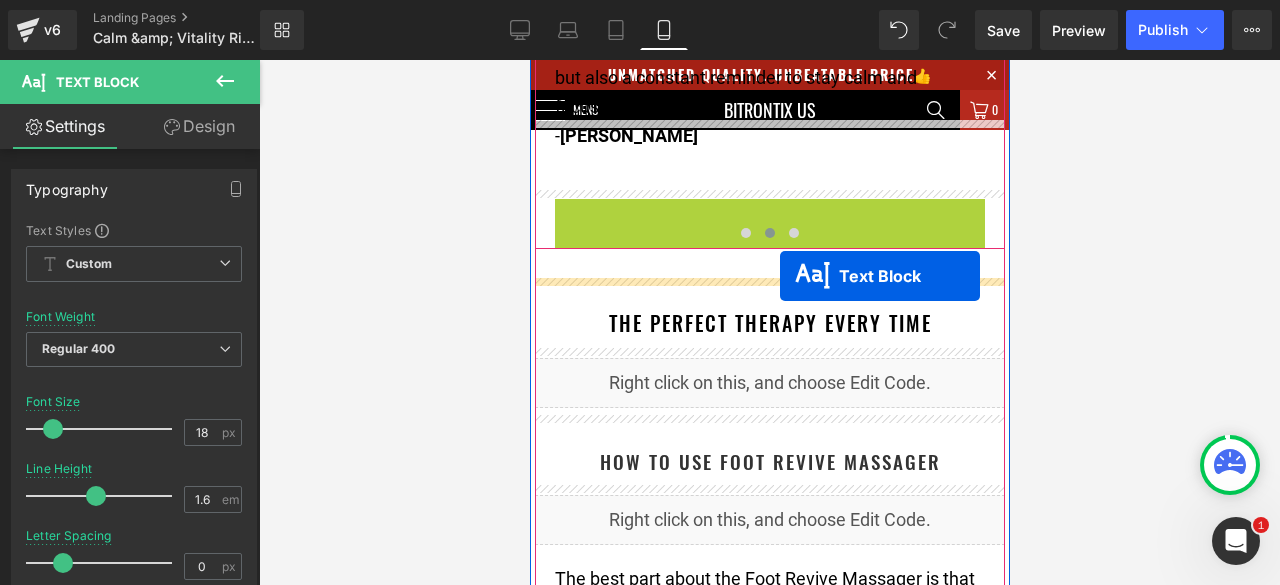 drag, startPoint x: 764, startPoint y: 241, endPoint x: 779, endPoint y: 276, distance: 38.078865 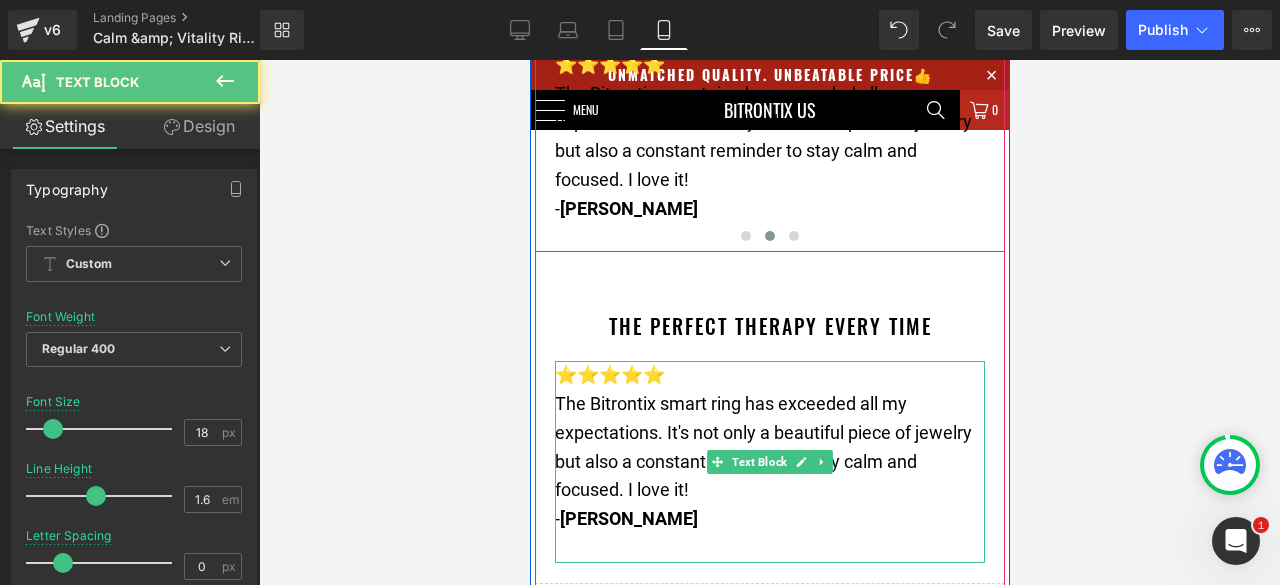 scroll, scrollTop: 8785, scrollLeft: 0, axis: vertical 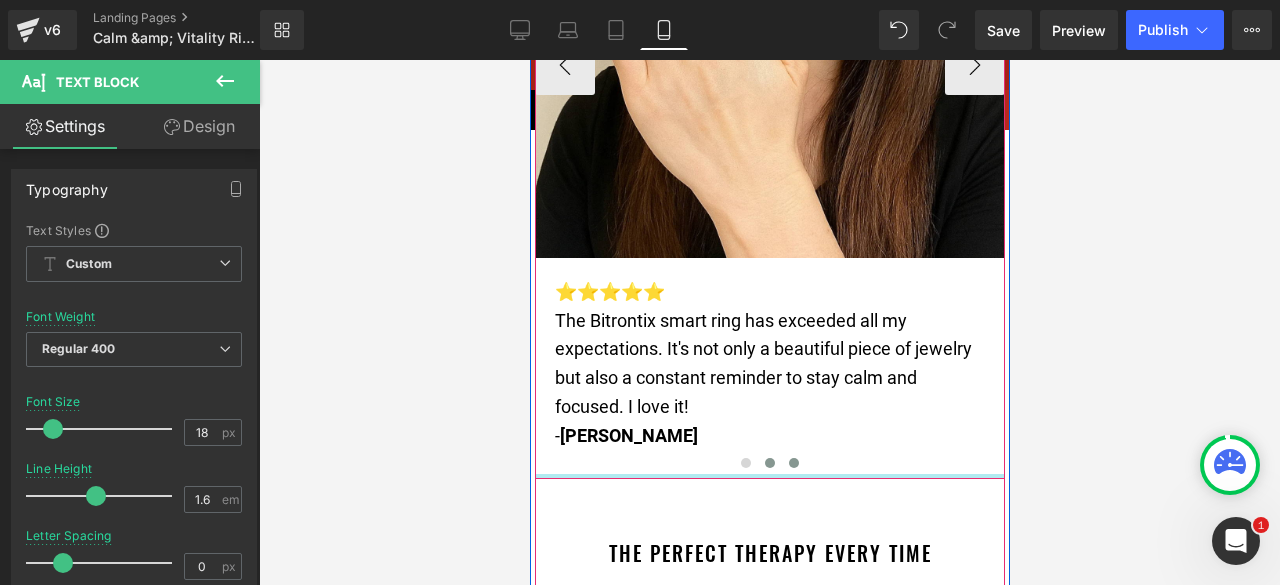 click at bounding box center (793, 463) 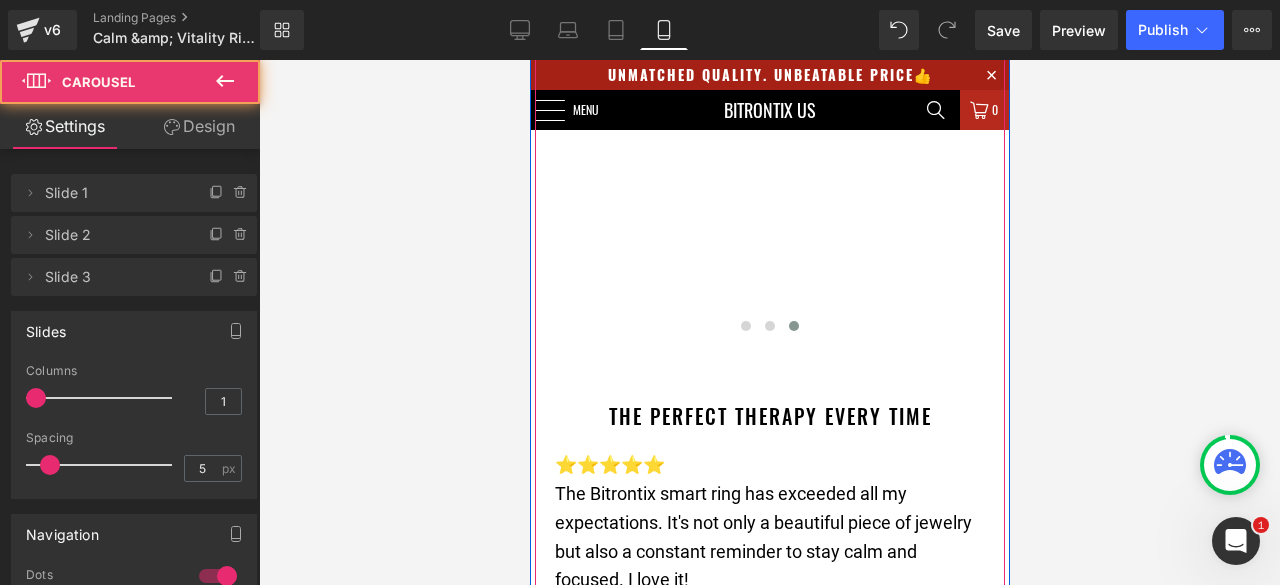 scroll, scrollTop: 8985, scrollLeft: 0, axis: vertical 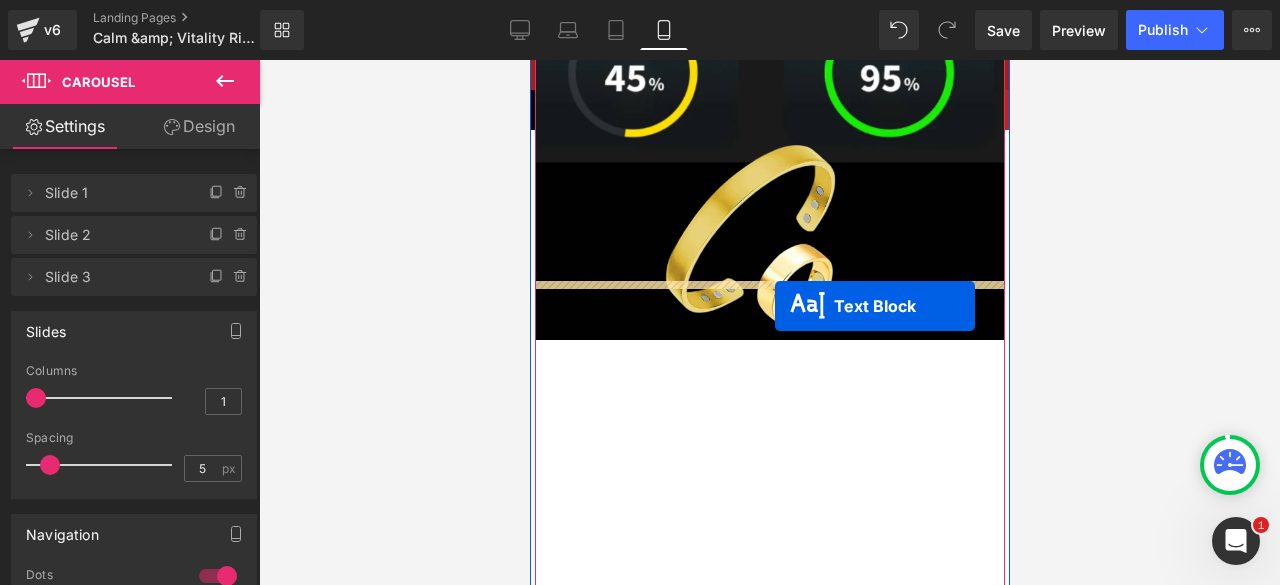 drag, startPoint x: 749, startPoint y: 423, endPoint x: 774, endPoint y: 306, distance: 119.64113 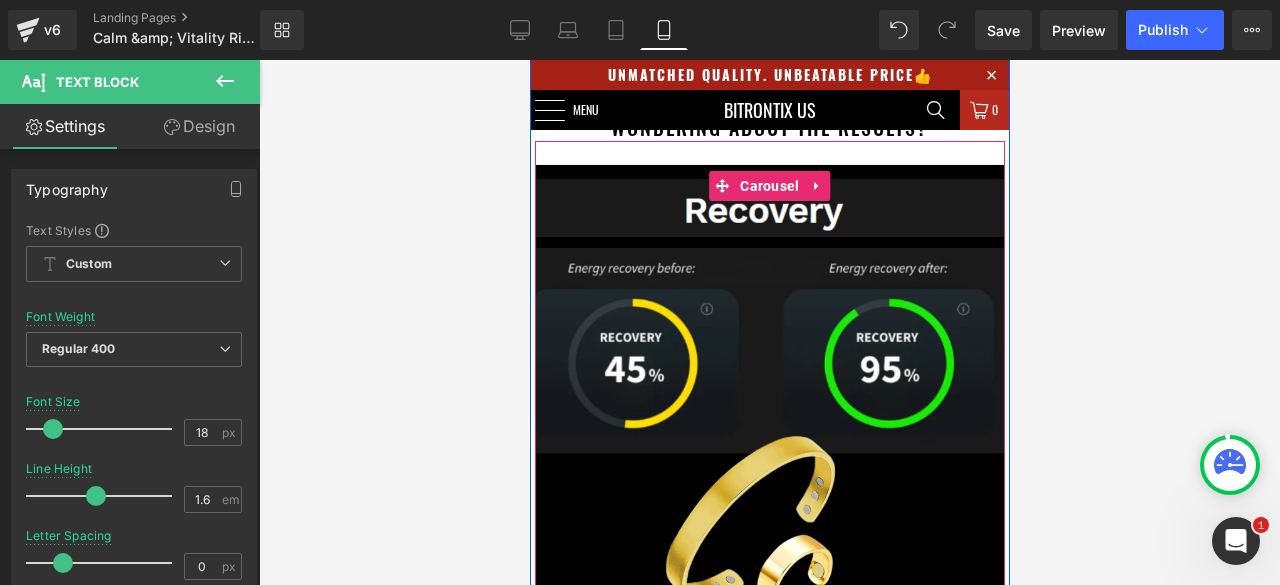 scroll, scrollTop: 8185, scrollLeft: 0, axis: vertical 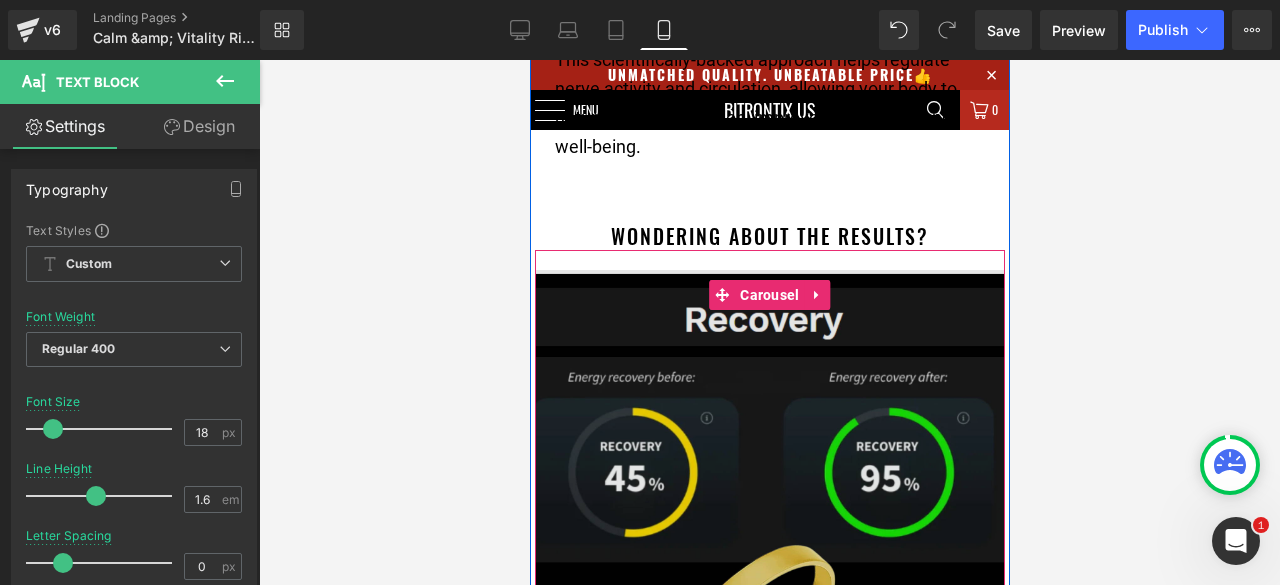 click at bounding box center (769, 505) 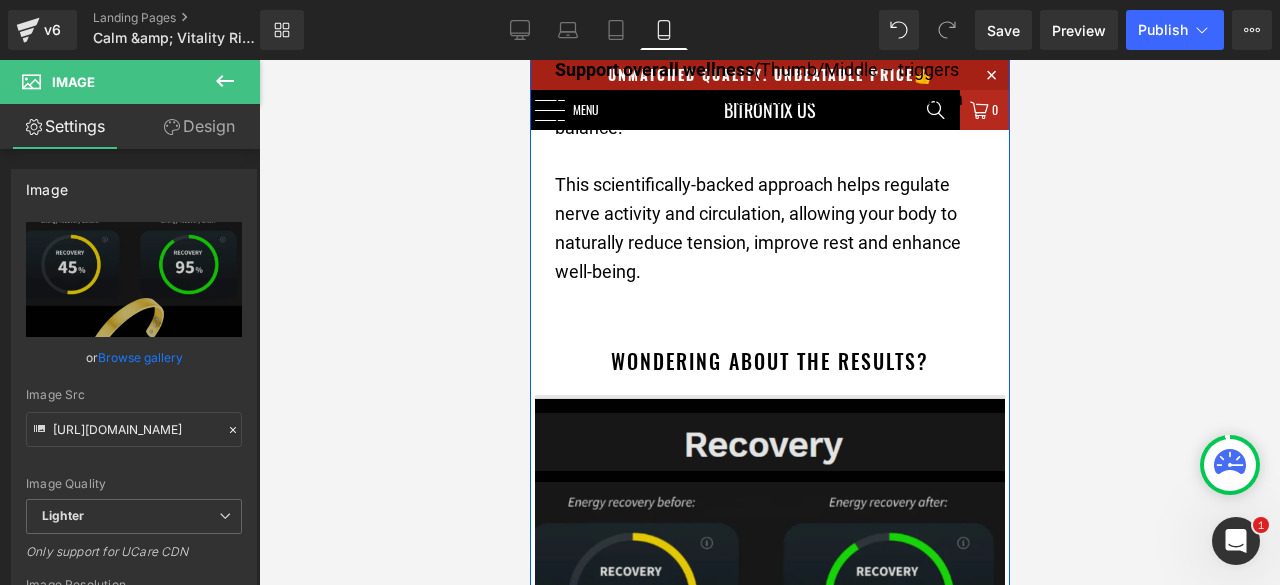 scroll, scrollTop: 8085, scrollLeft: 0, axis: vertical 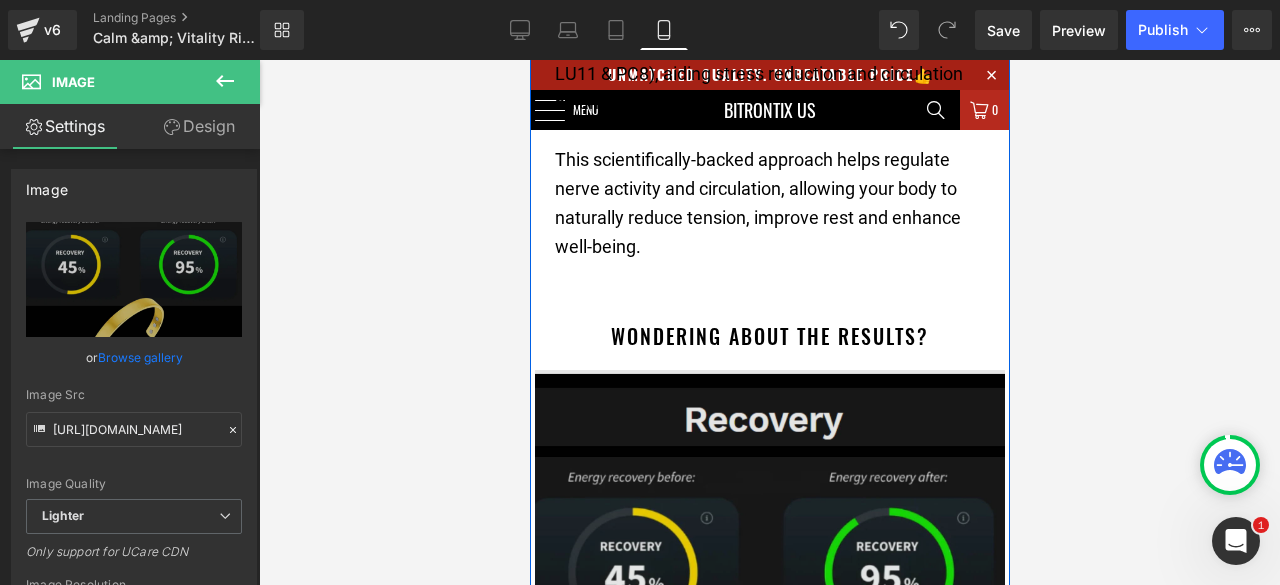 click at bounding box center [769, 605] 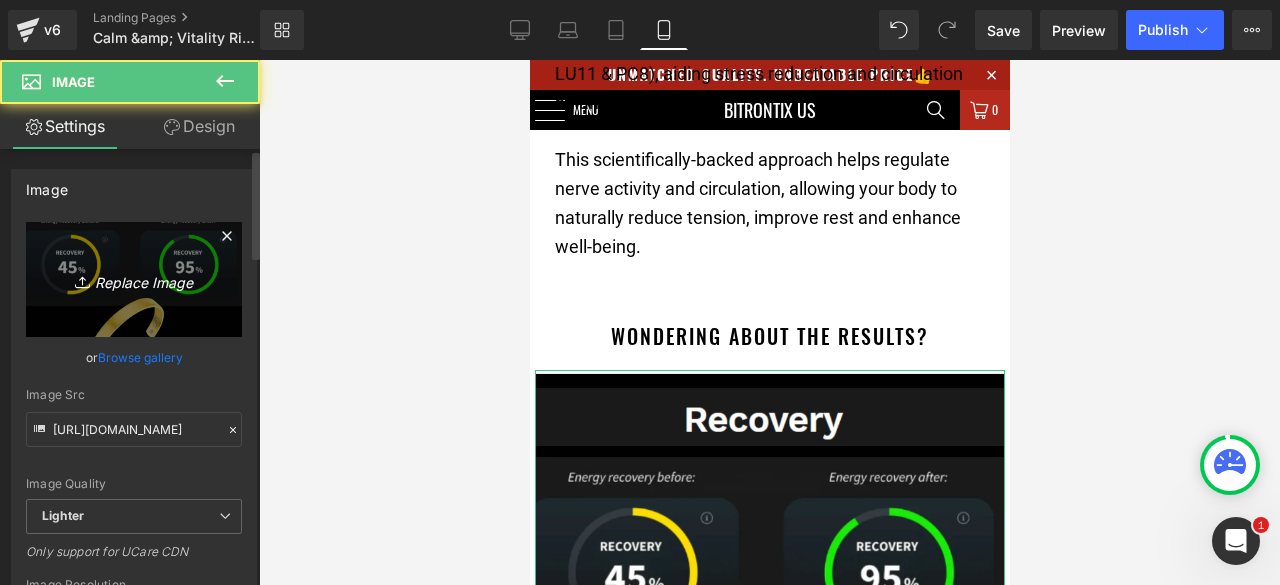 click on "Replace Image" at bounding box center [134, 279] 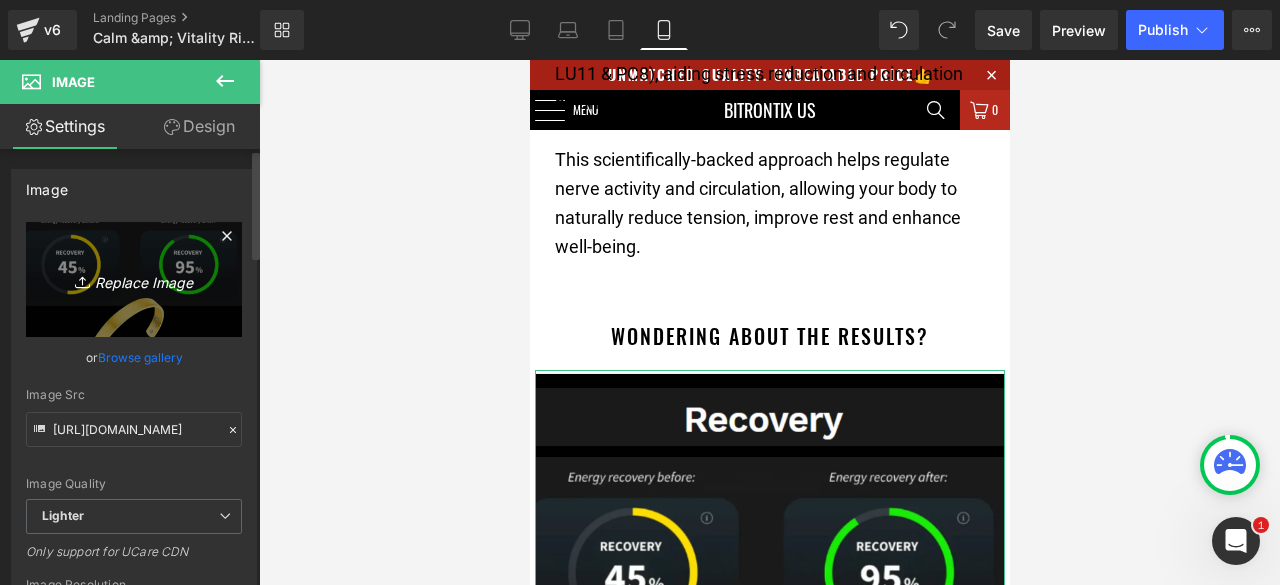 type on "C:\fakepath\aiease_face_swap_8ddf5f61-0912-40e8-bec2-b08e1735e94b_1.webp" 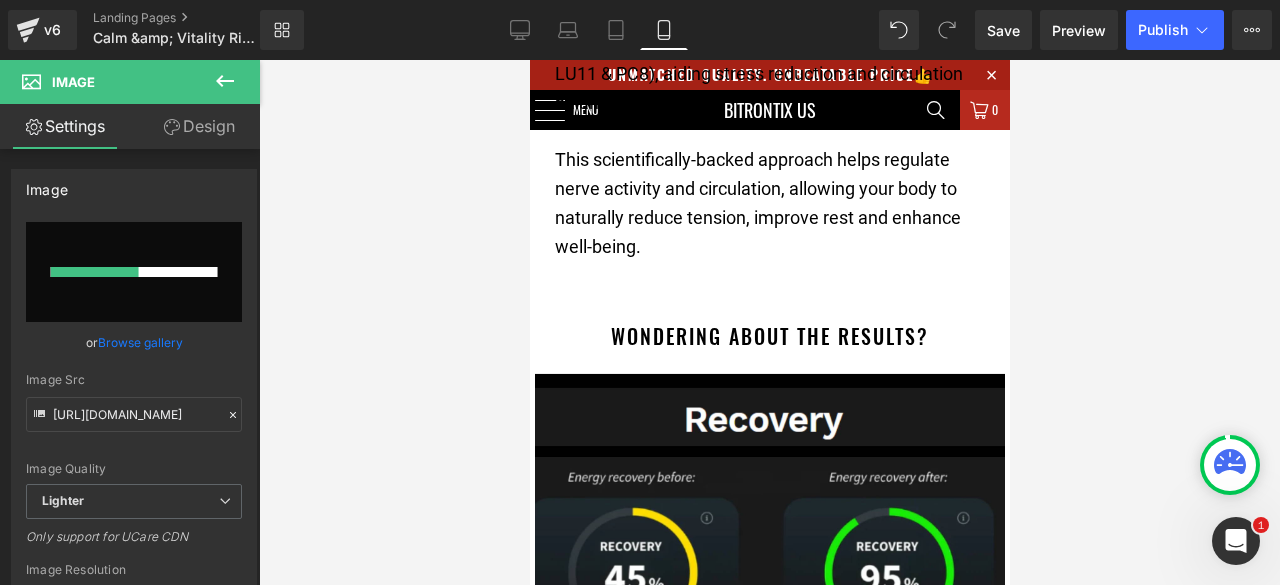 type 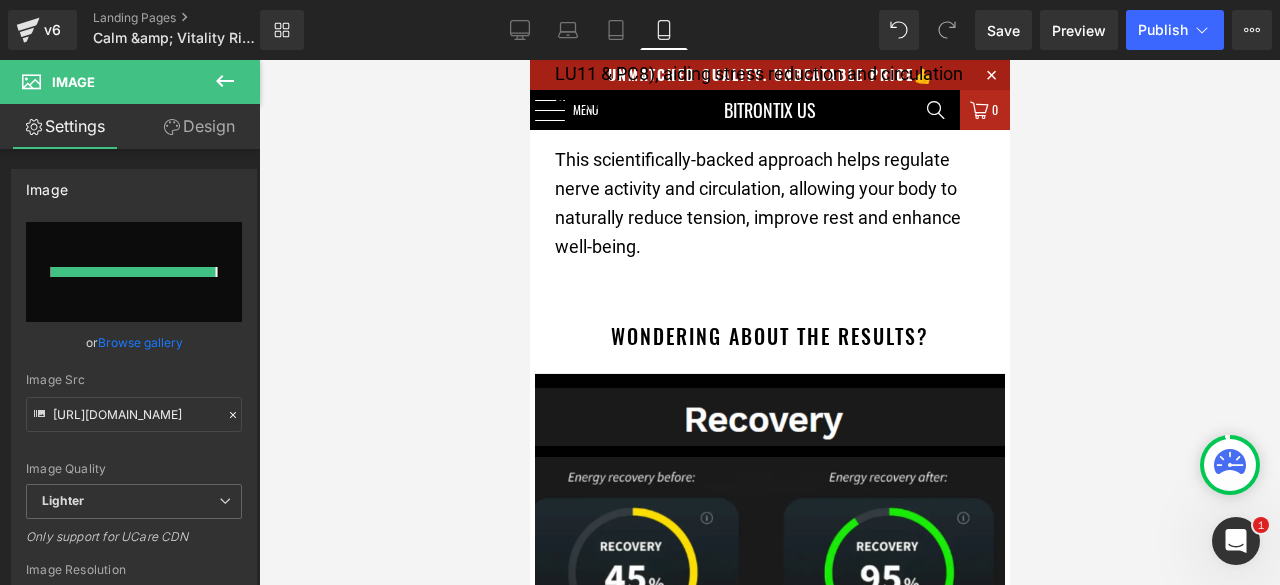 type on "[URL][DOMAIN_NAME]" 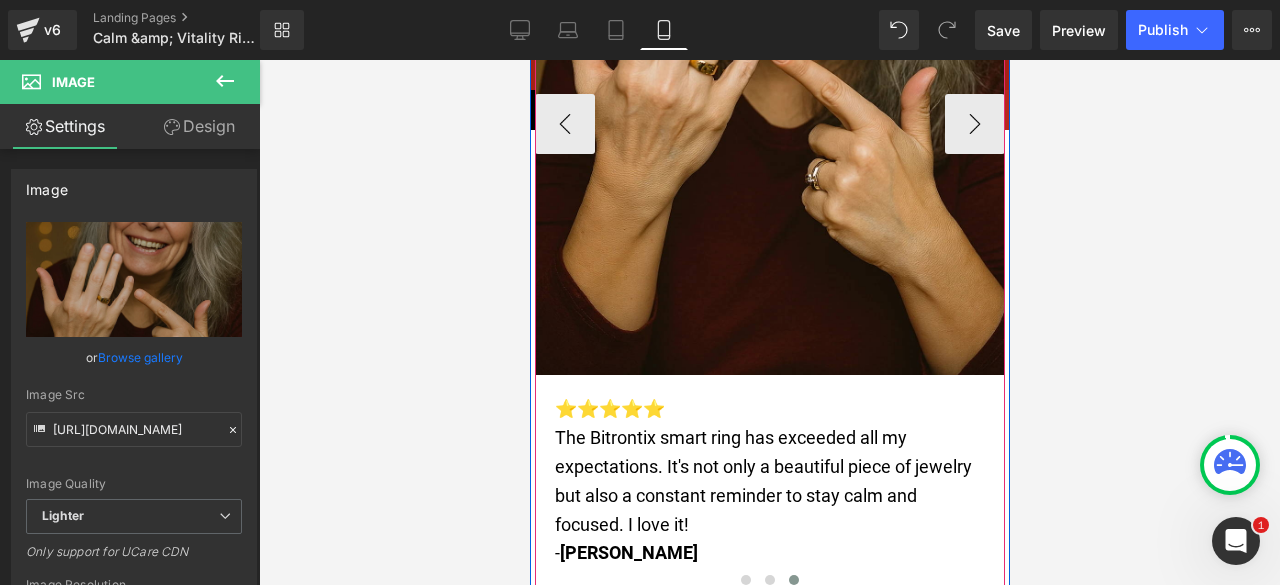 scroll, scrollTop: 8885, scrollLeft: 0, axis: vertical 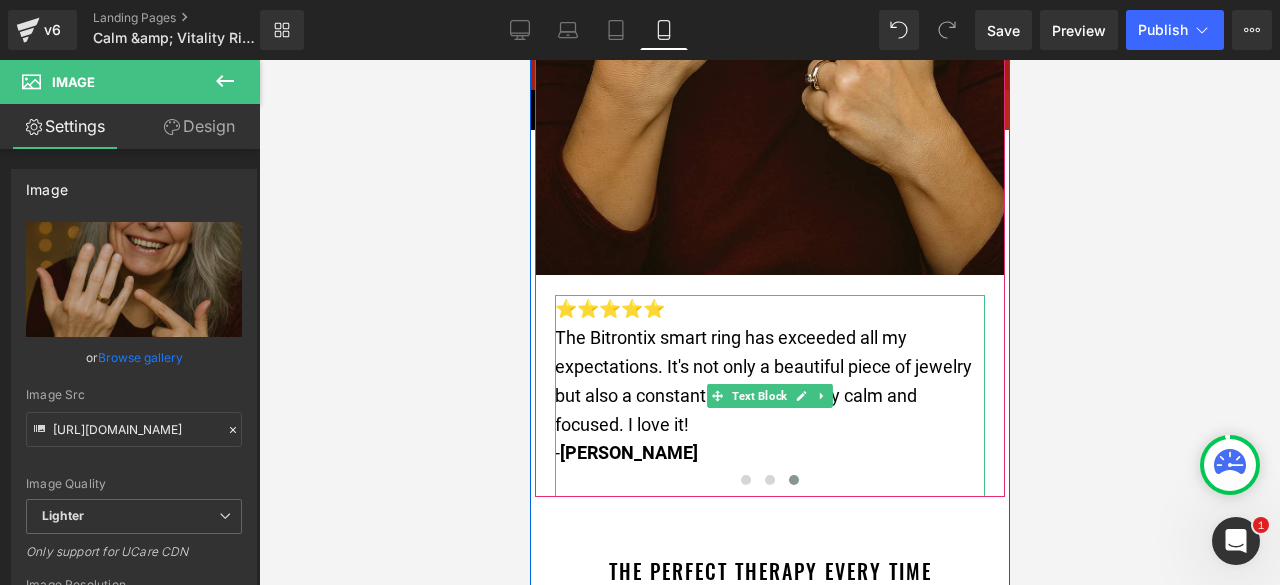 click on "-  [PERSON_NAME]" at bounding box center (769, 453) 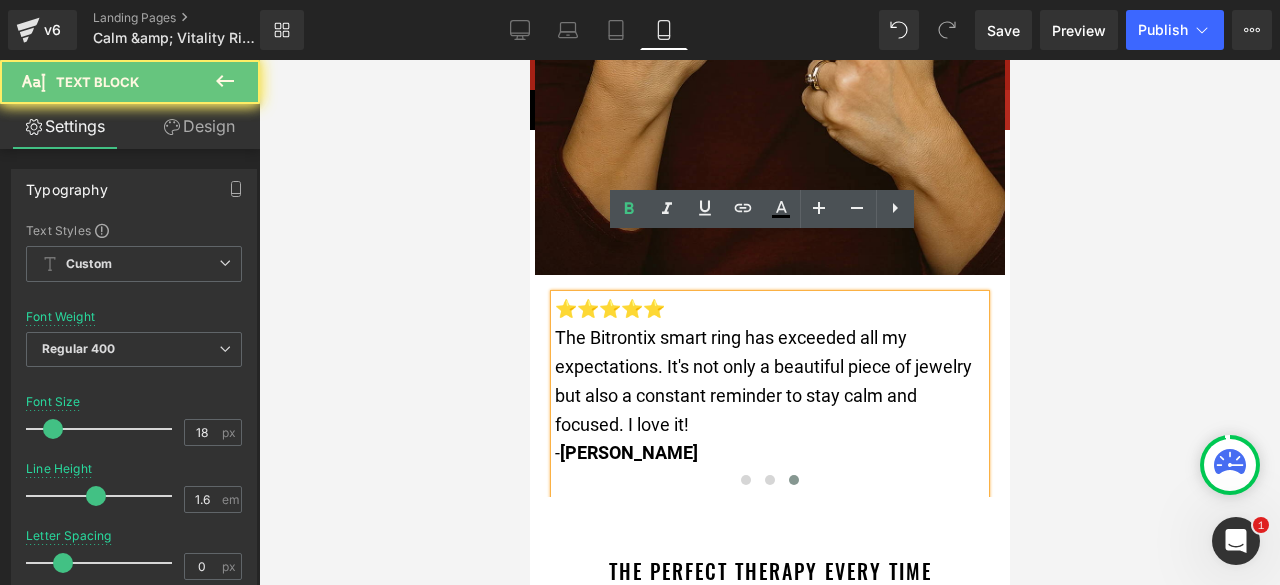 click on "-  [PERSON_NAME]" at bounding box center [769, 453] 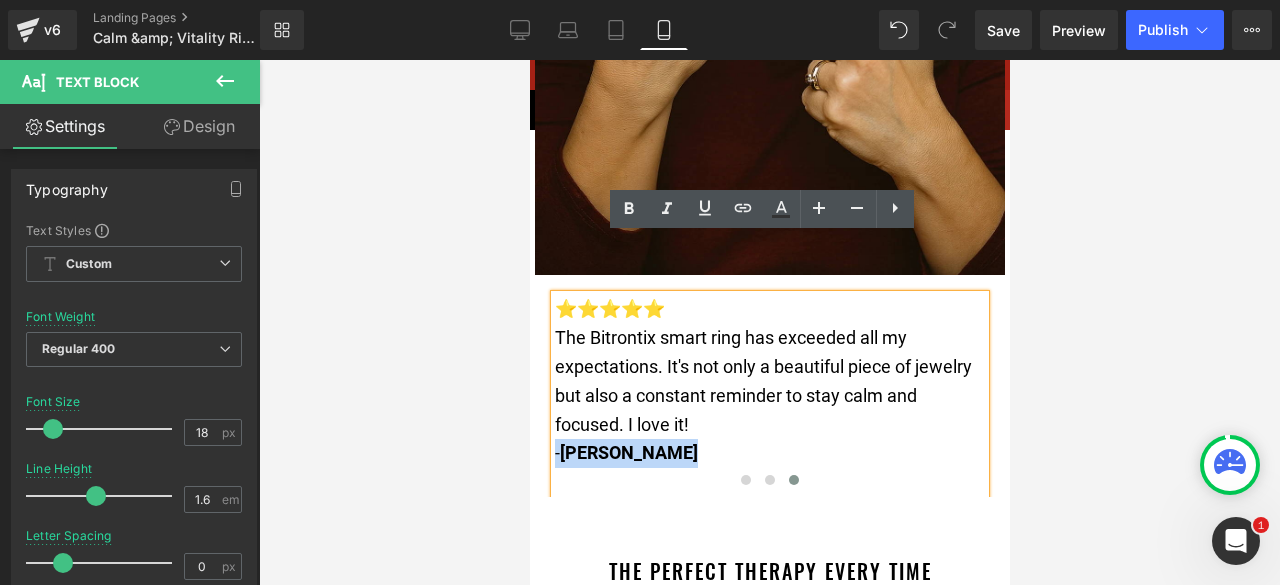 drag, startPoint x: 710, startPoint y: 394, endPoint x: 600, endPoint y: 394, distance: 110 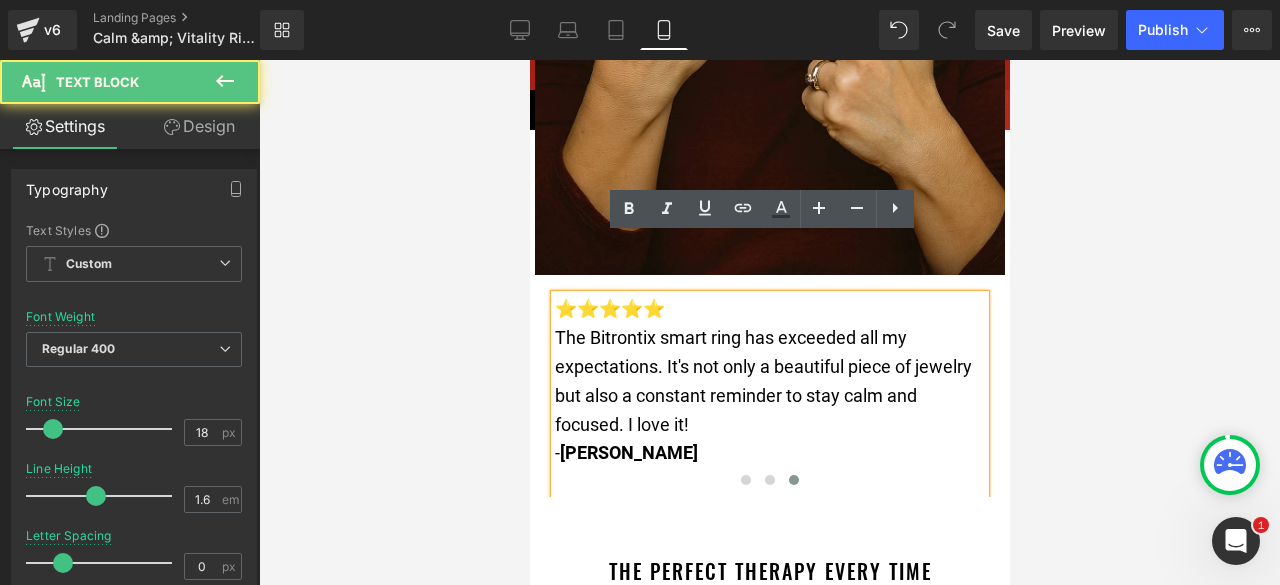 drag, startPoint x: 707, startPoint y: 398, endPoint x: 588, endPoint y: 398, distance: 119 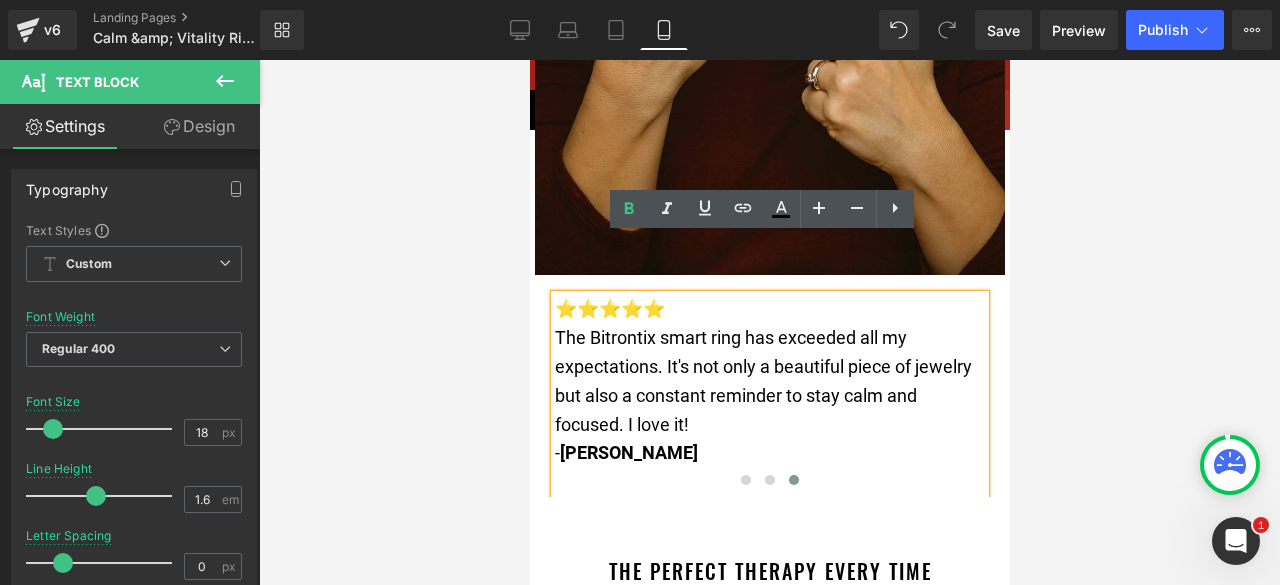 type 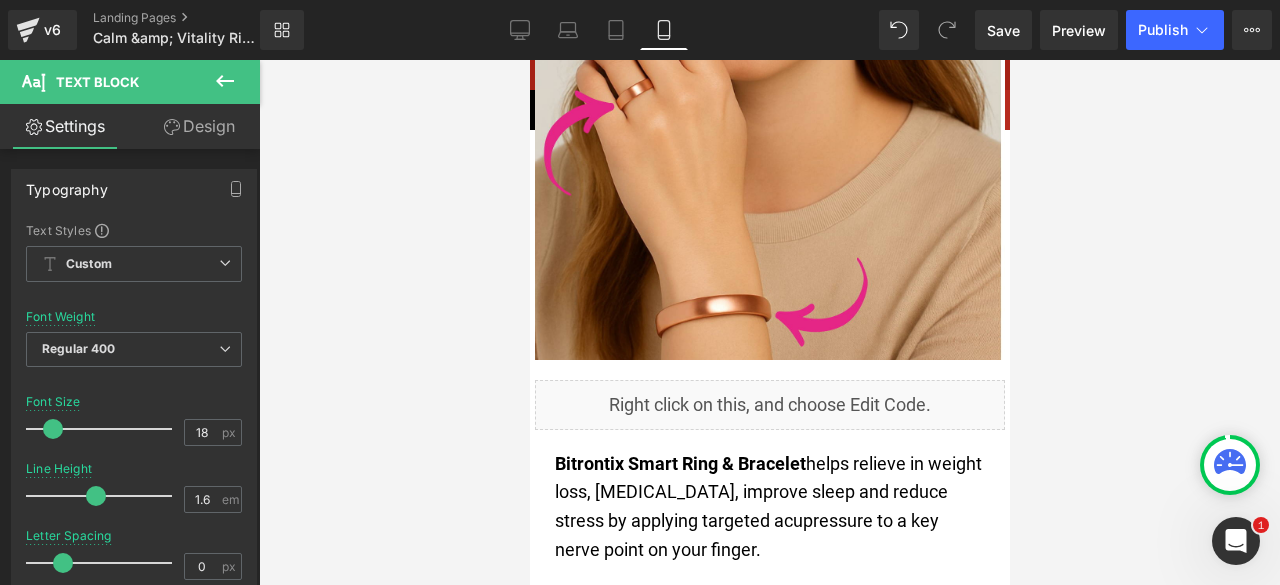 scroll, scrollTop: 6985, scrollLeft: 0, axis: vertical 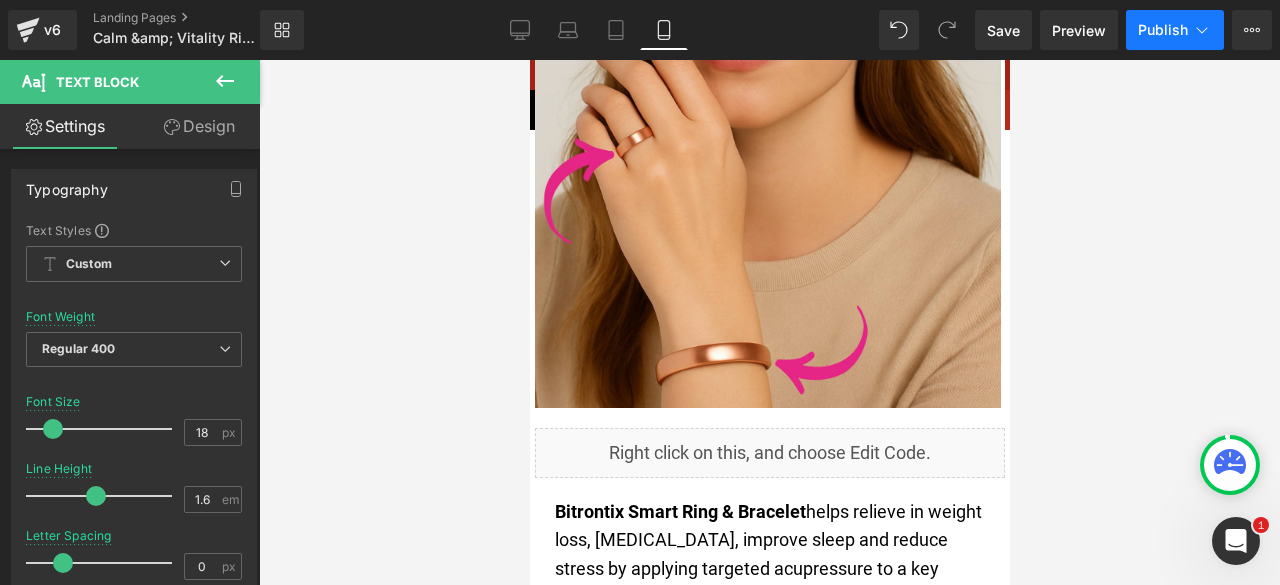 click on "Publish" at bounding box center [1163, 30] 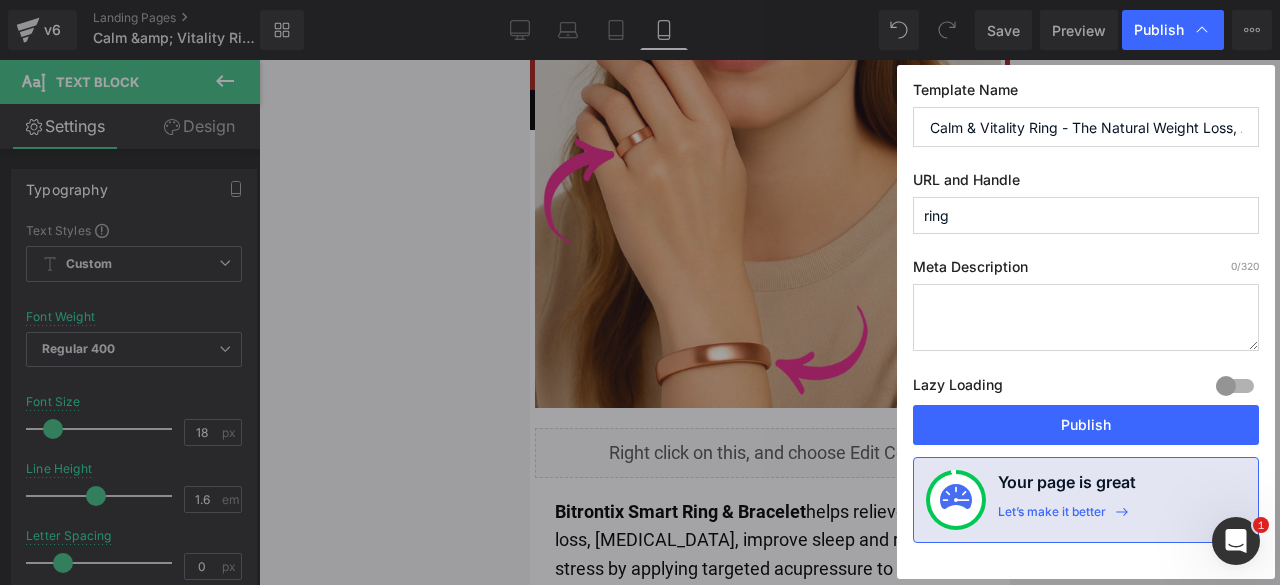 click on "Publish" at bounding box center (1086, 425) 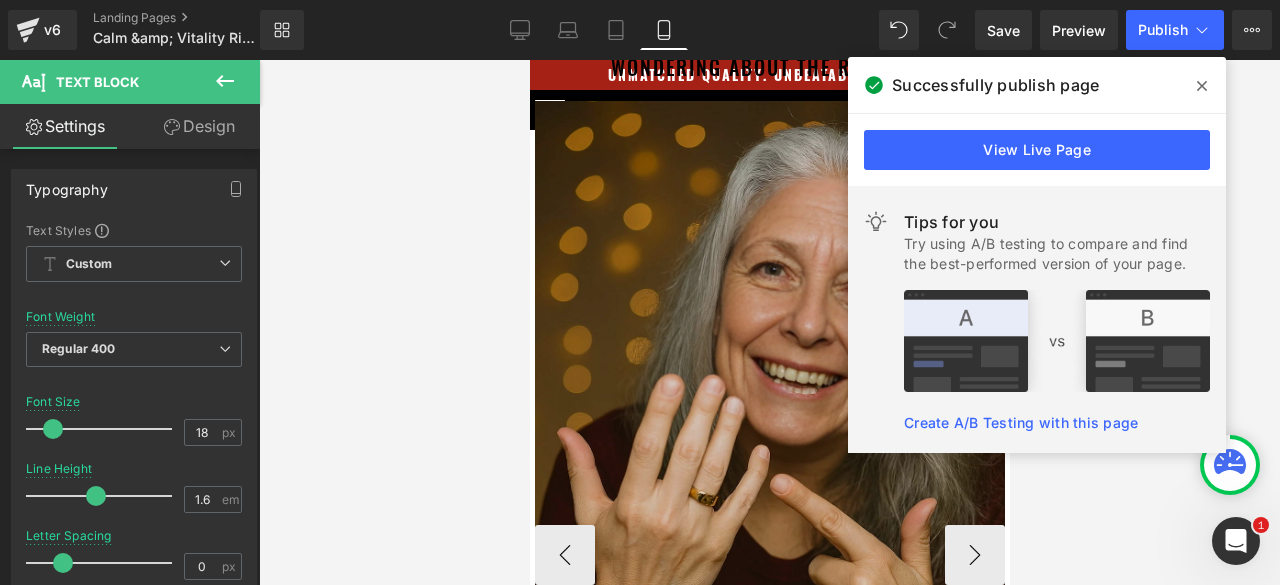 scroll, scrollTop: 8485, scrollLeft: 0, axis: vertical 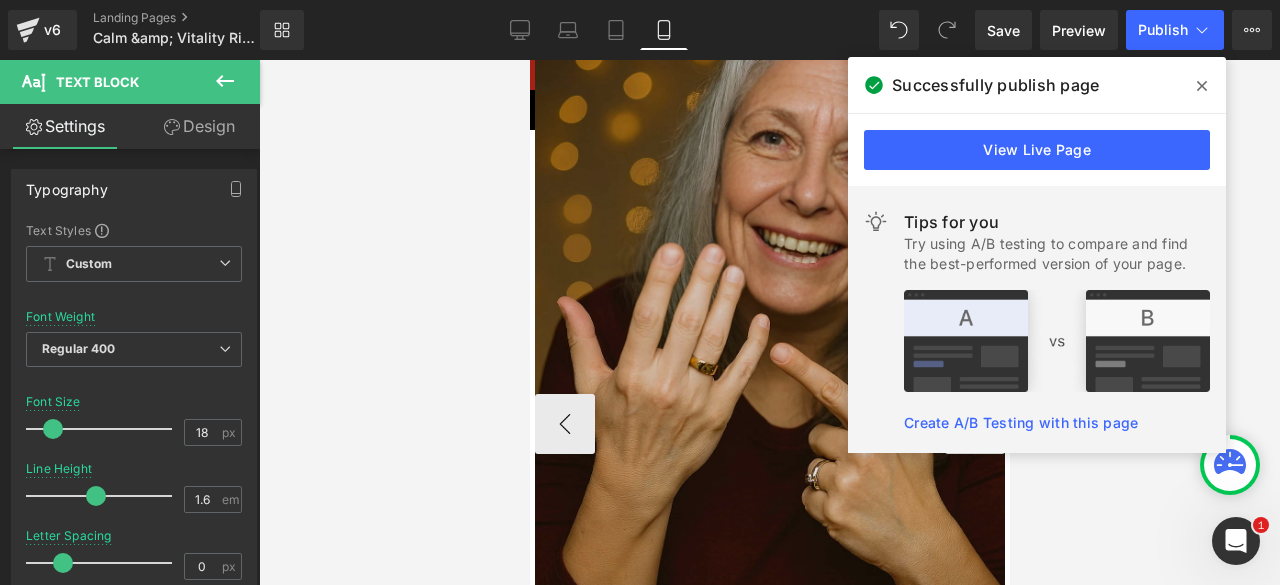 click at bounding box center (769, 322) 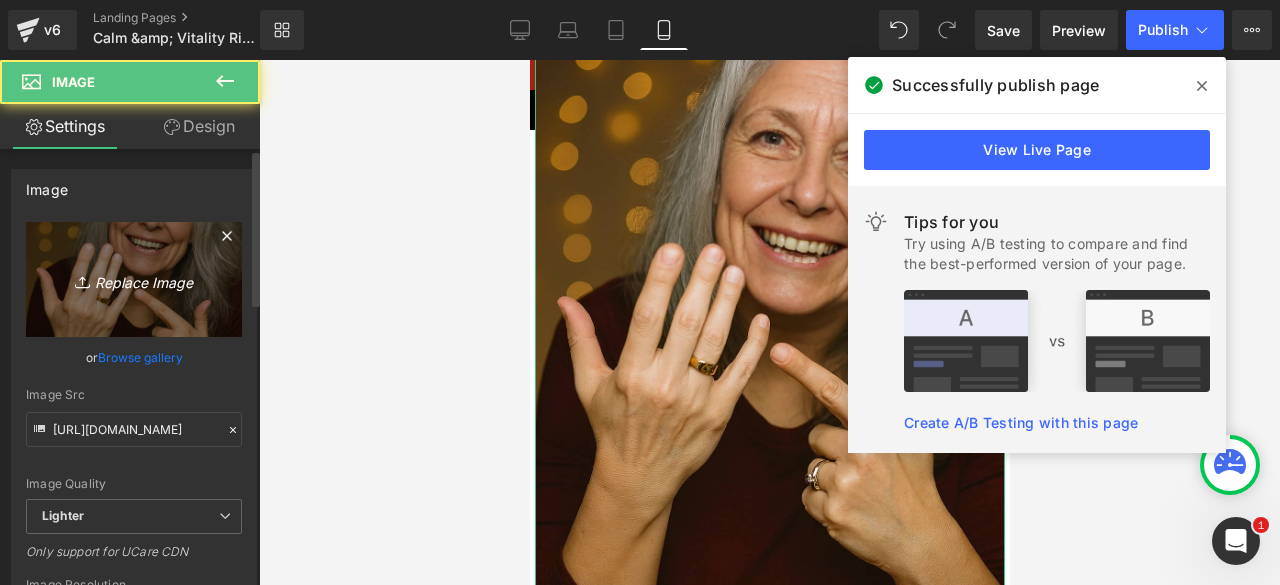 click on "Replace Image" at bounding box center [134, 279] 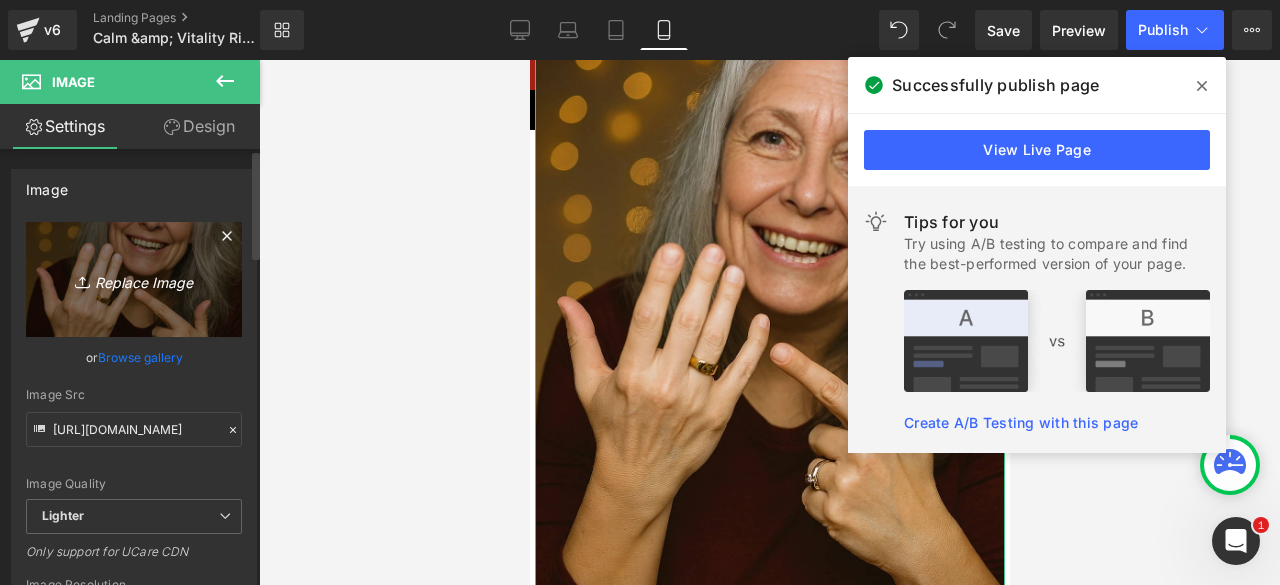 type on "C:\fakepath\Copy of Copy of Untitled (3).png" 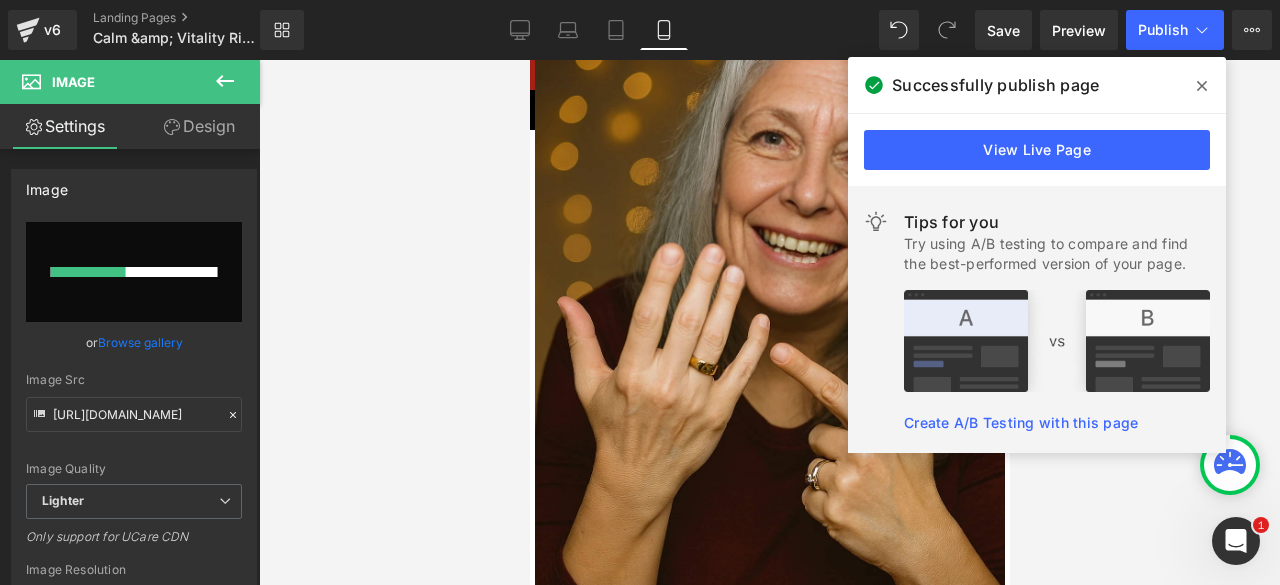 click 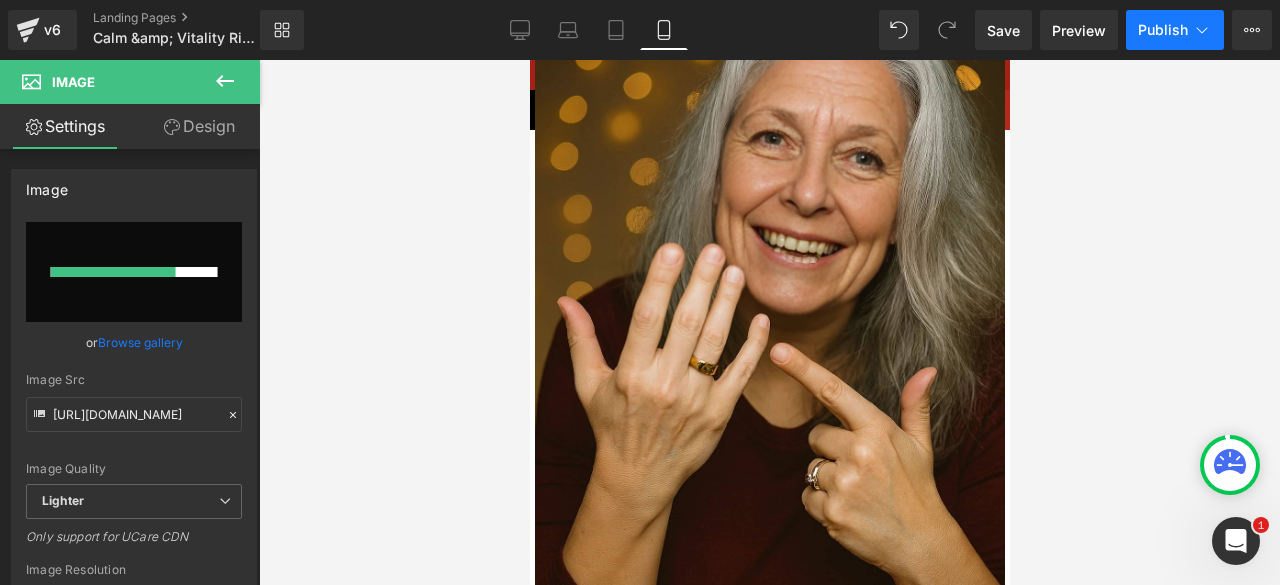 type 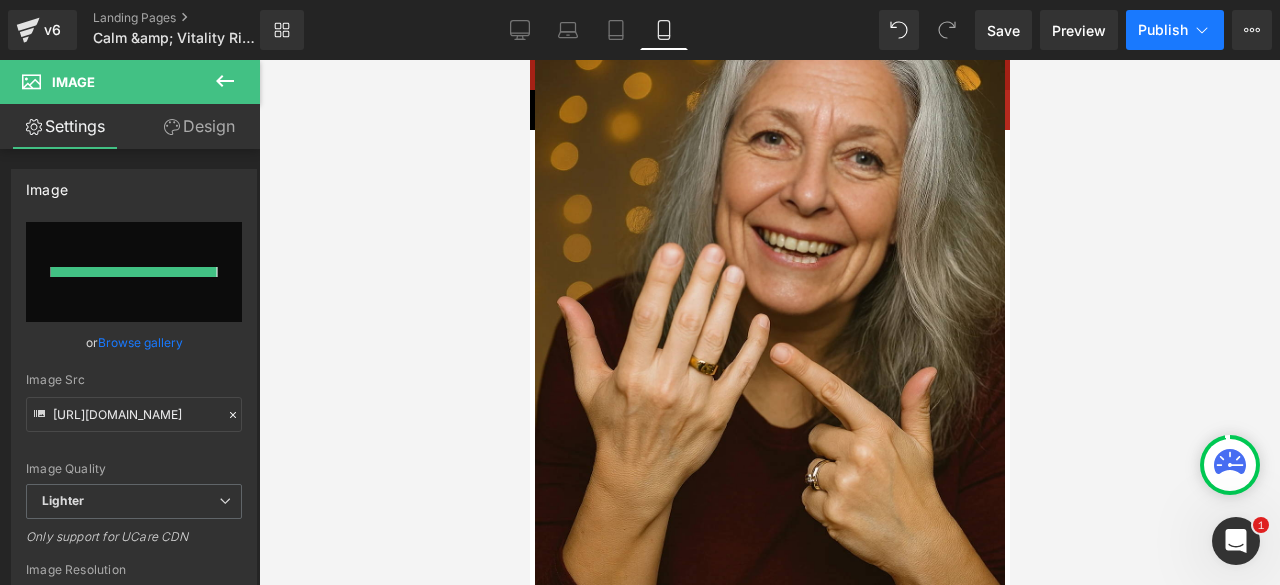 type on "[URL][DOMAIN_NAME]" 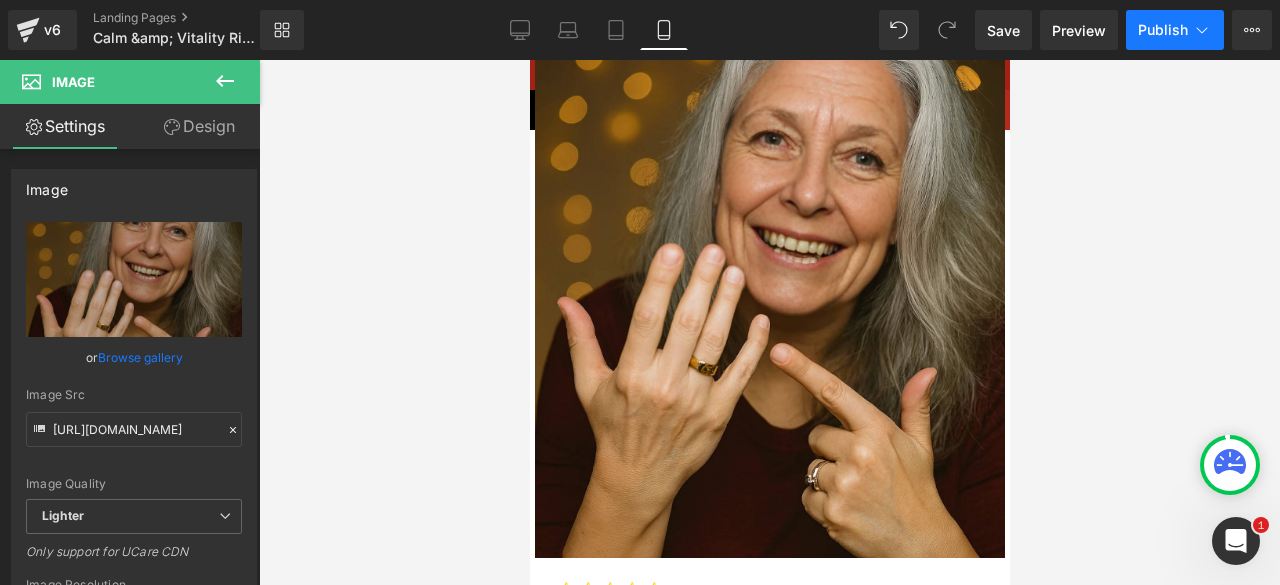 click on "Publish" at bounding box center (1175, 30) 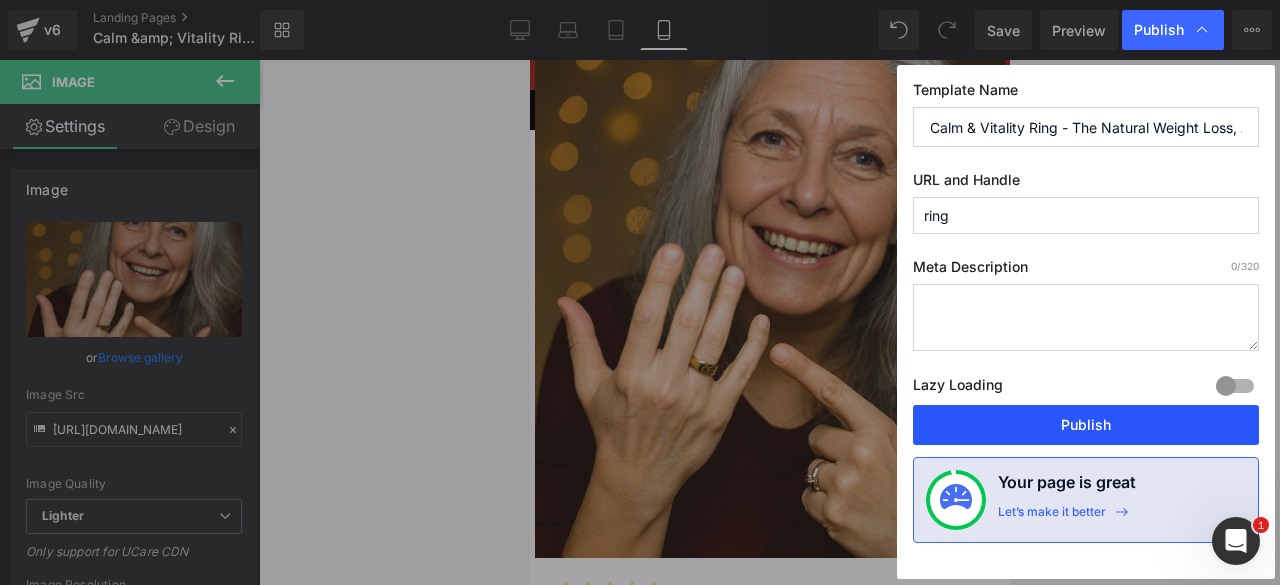 click on "Publish" at bounding box center (1086, 425) 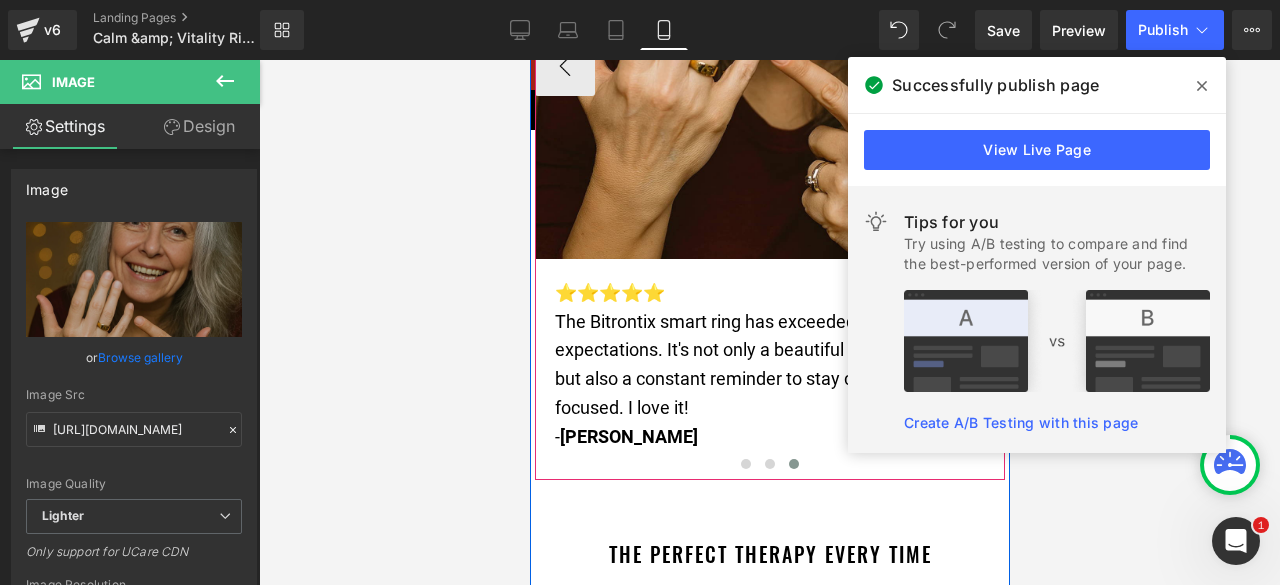 scroll, scrollTop: 8785, scrollLeft: 0, axis: vertical 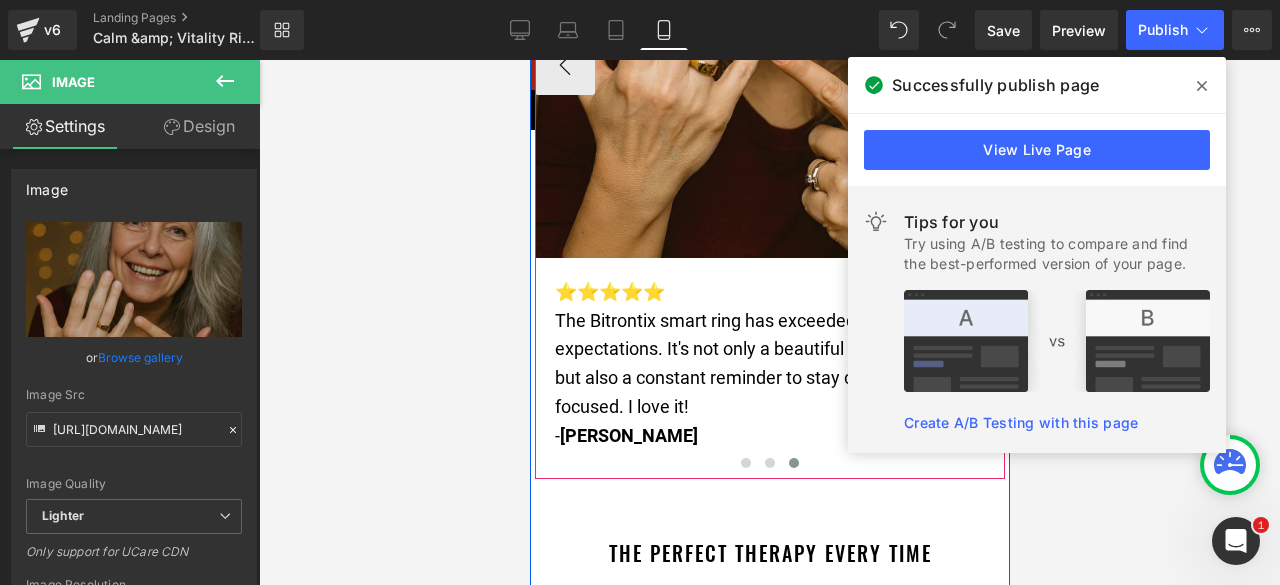 click on "The Bitrontix smart ring has exceeded all my expectations. It's not only a beautiful piece of jewelry but also a constant reminder to stay calm and focused. I love it!" at bounding box center (762, 363) 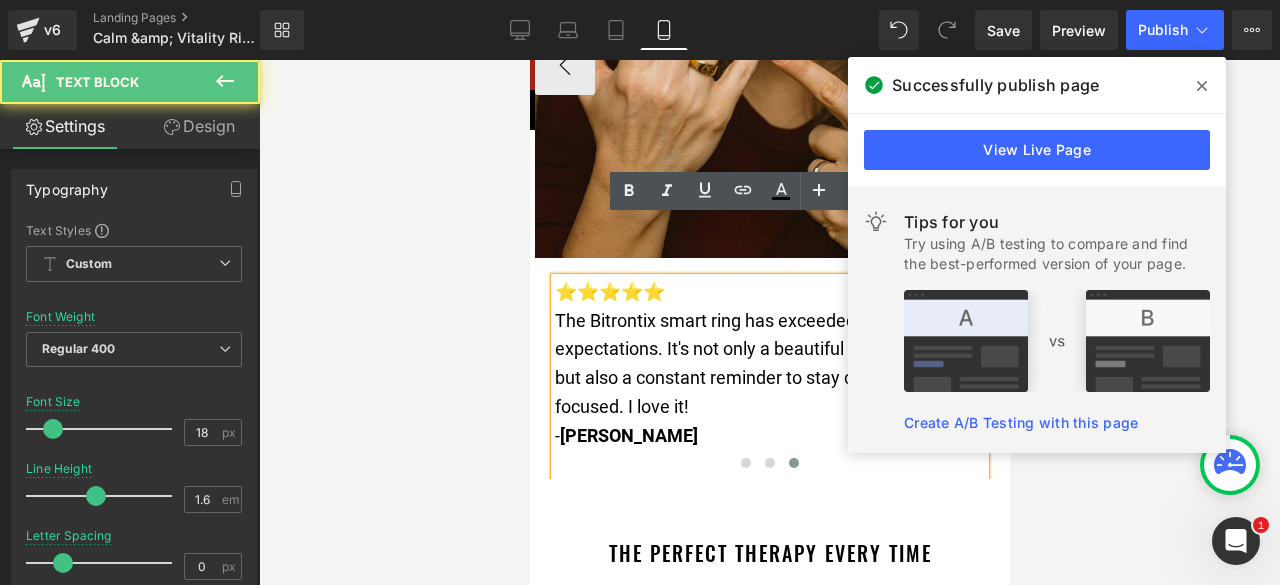 click on "The Bitrontix smart ring has exceeded all my expectations. It's not only a beautiful piece of jewelry but also a constant reminder to stay calm and focused. I love it!" at bounding box center (769, 364) 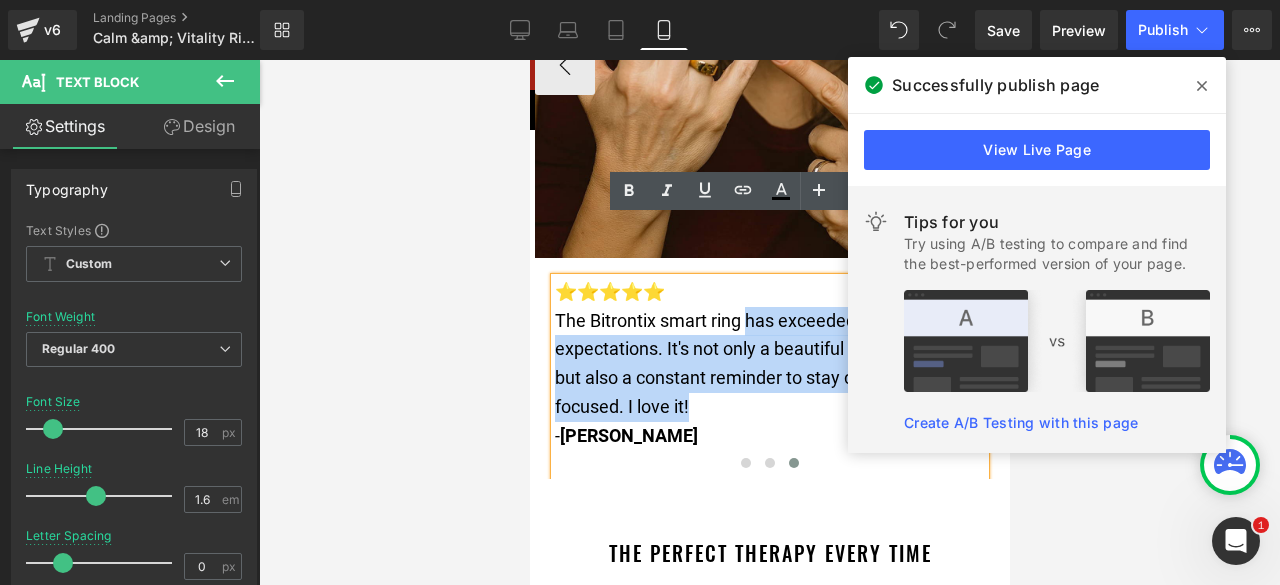 drag, startPoint x: 710, startPoint y: 361, endPoint x: 738, endPoint y: 261, distance: 103.84604 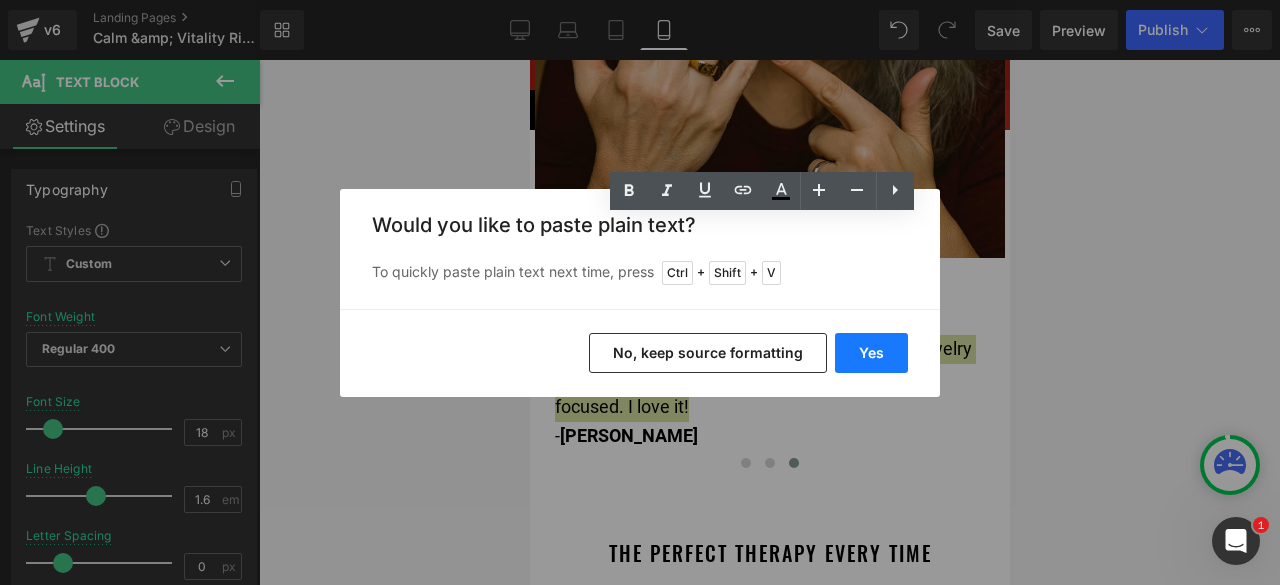 click on "Yes" at bounding box center [871, 353] 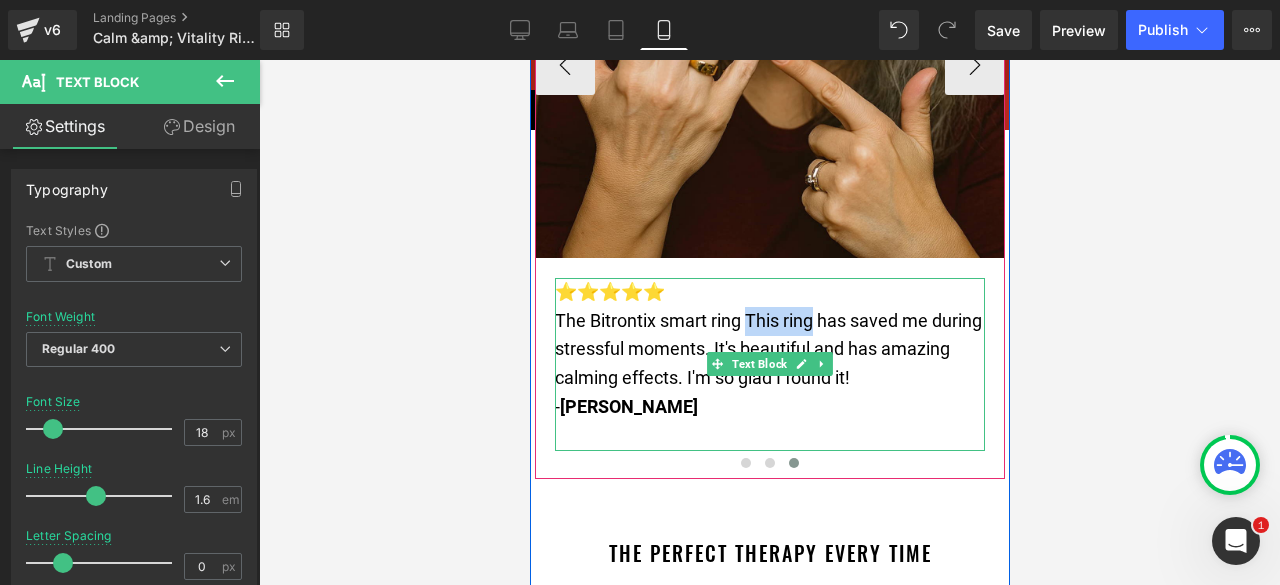 drag, startPoint x: 806, startPoint y: 262, endPoint x: 741, endPoint y: 261, distance: 65.00769 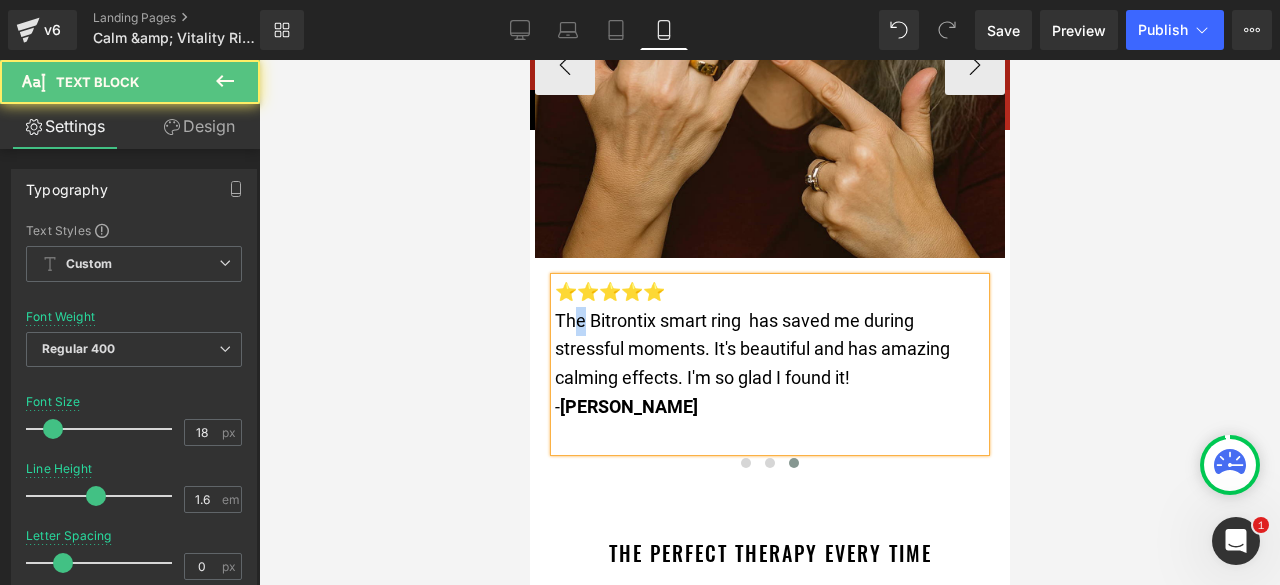 click on "The Bitrontix smart ring  has saved me during stressful moments. It's beautiful and has amazing calming effects. I'm so glad I found it!" at bounding box center [751, 349] 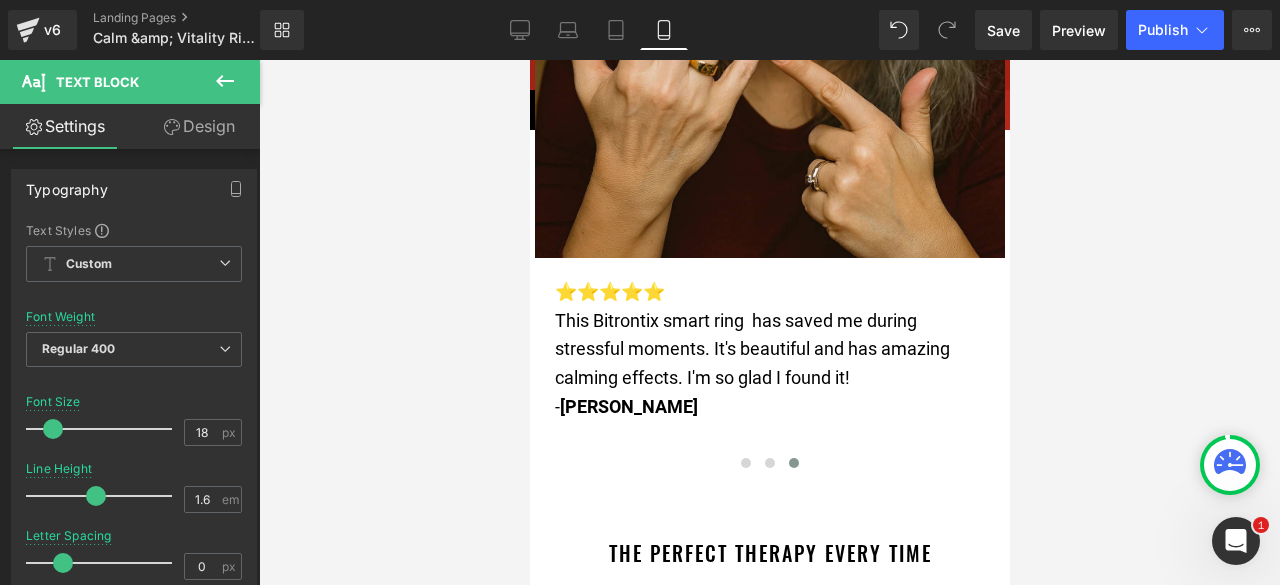 click at bounding box center (769, 322) 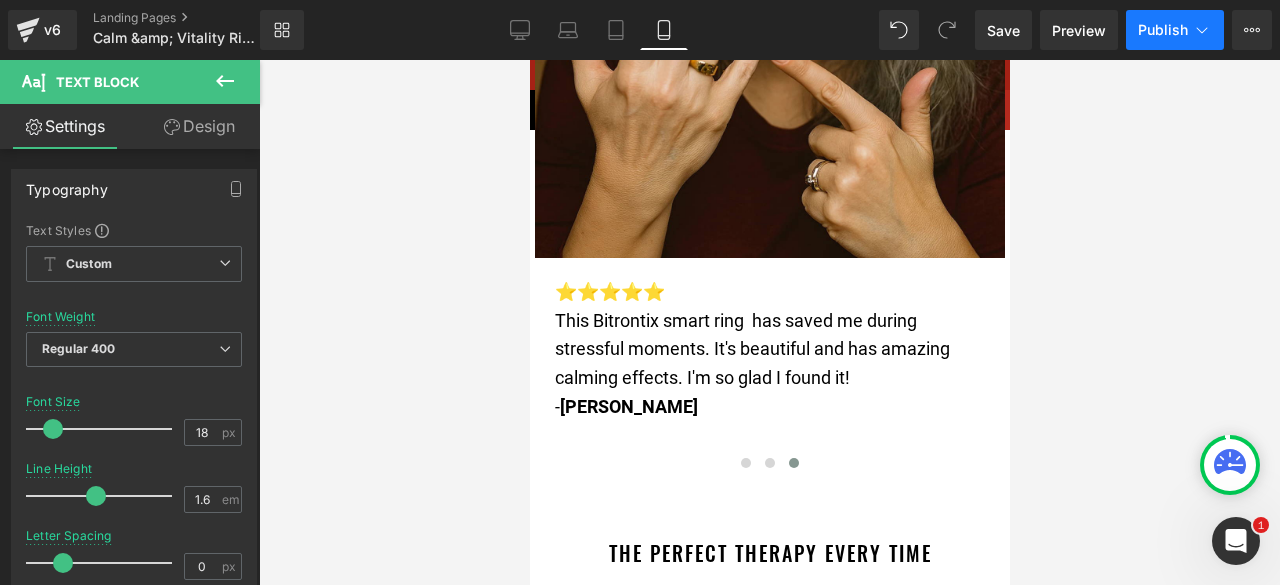 click on "Publish" at bounding box center [1163, 30] 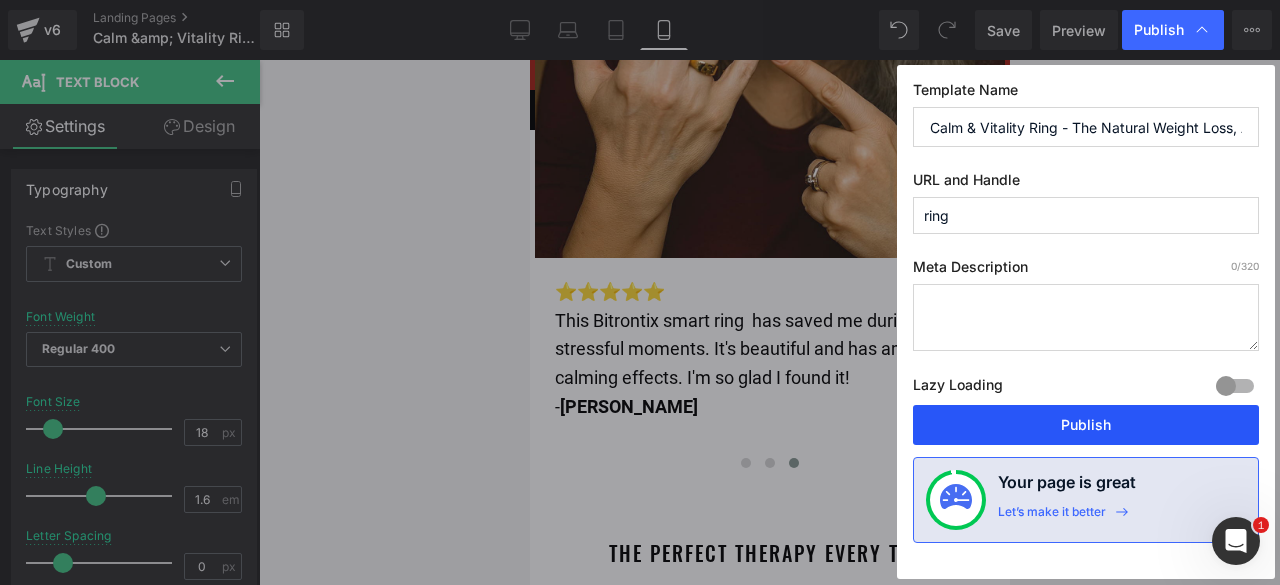 click on "Publish" at bounding box center (1086, 425) 